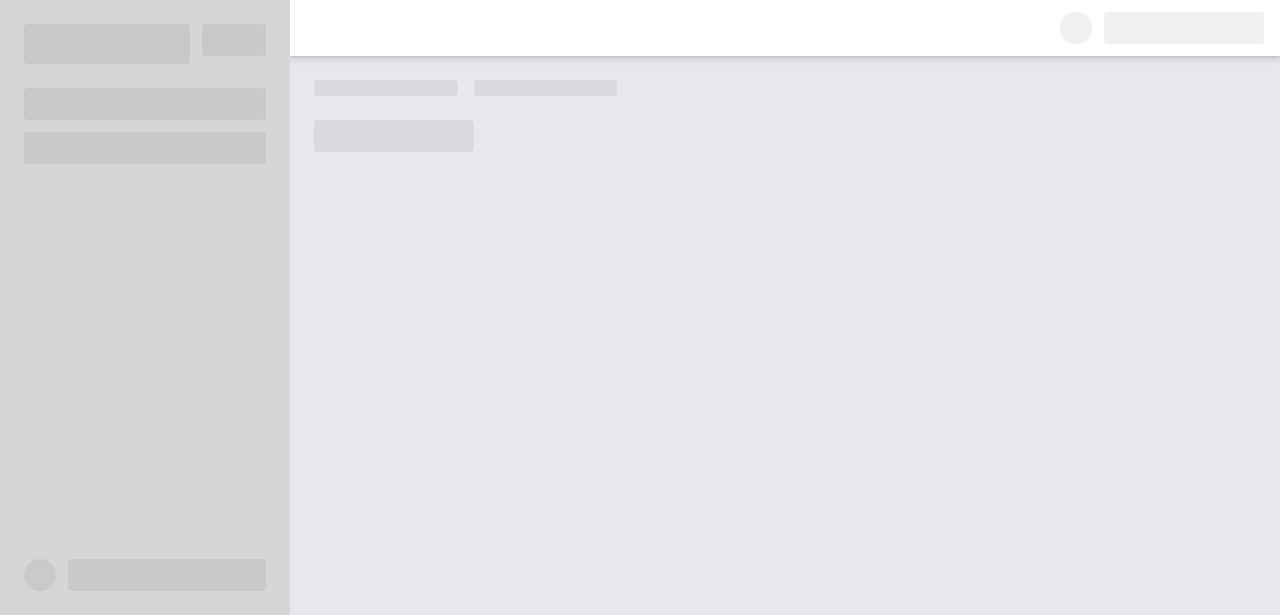 scroll, scrollTop: 0, scrollLeft: 0, axis: both 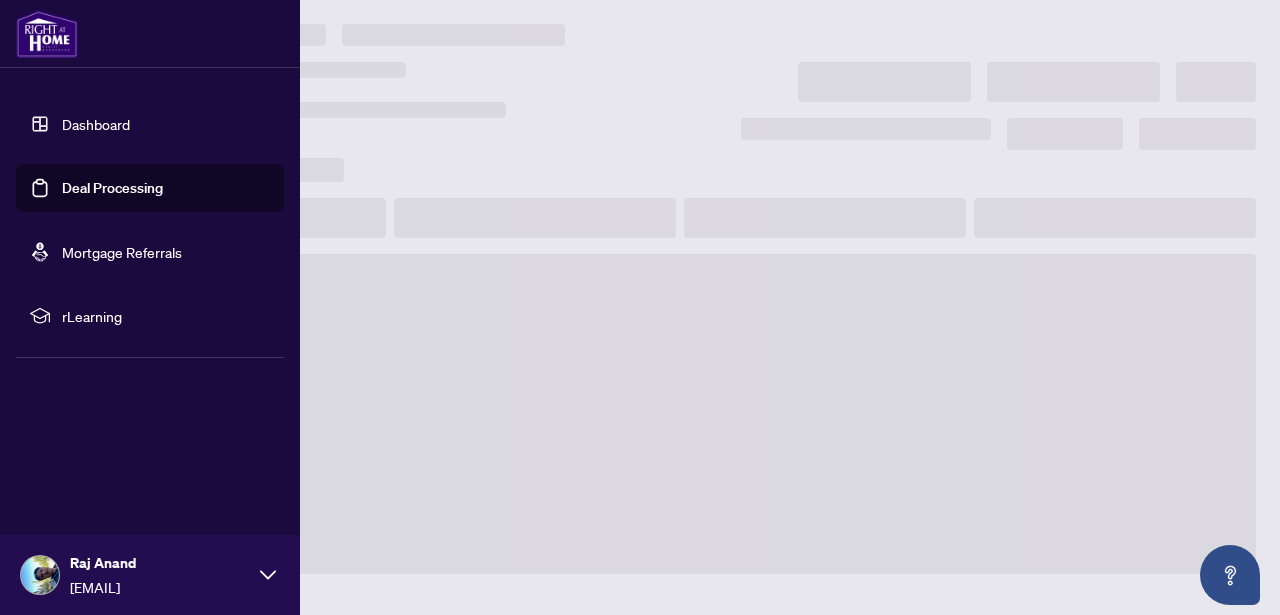 click on "Deal Processing" at bounding box center (112, 188) 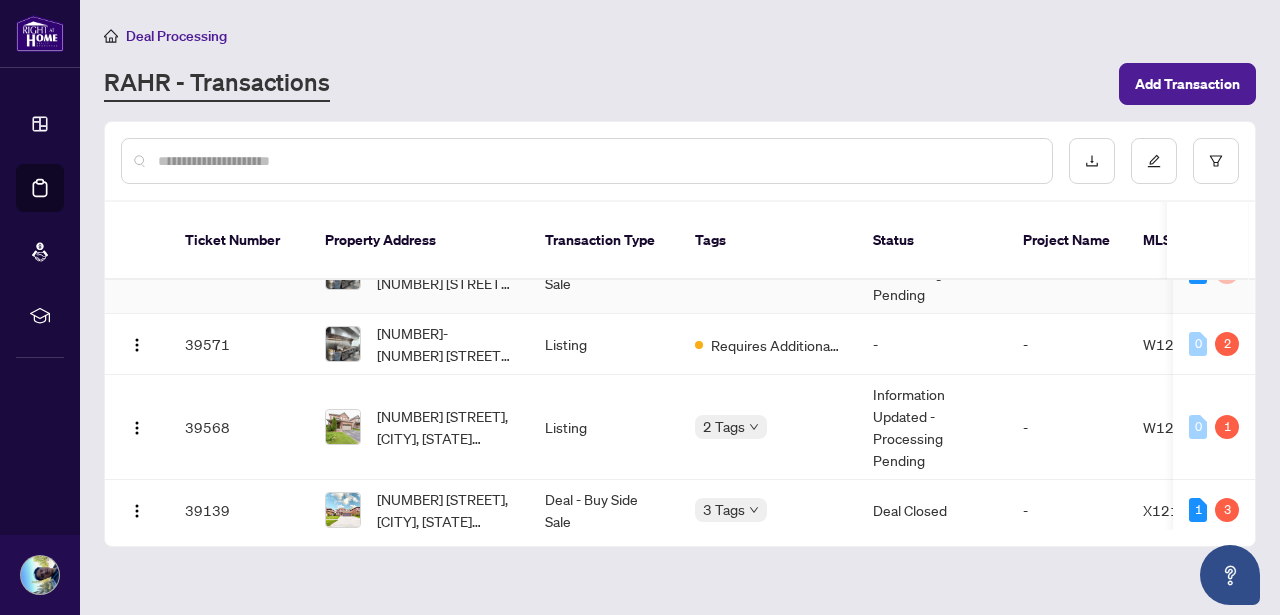 scroll, scrollTop: 425, scrollLeft: 2, axis: both 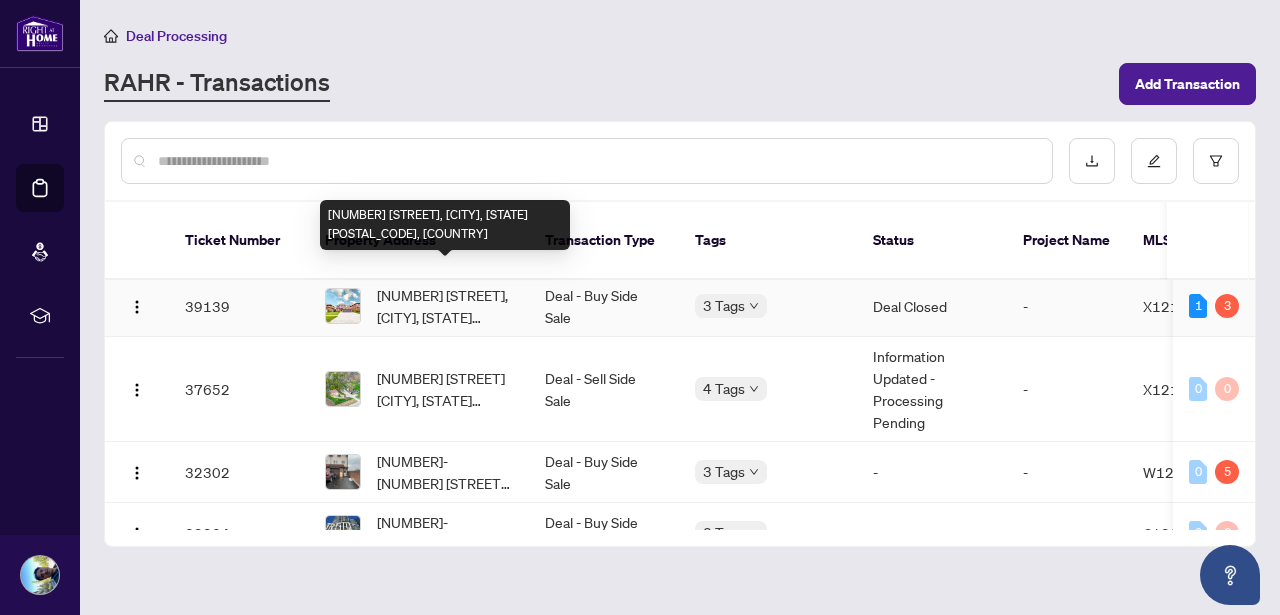 click on "[NUMBER] [STREET], [CITY], [STATE] [POSTAL_CODE], [COUNTRY]" at bounding box center (445, 306) 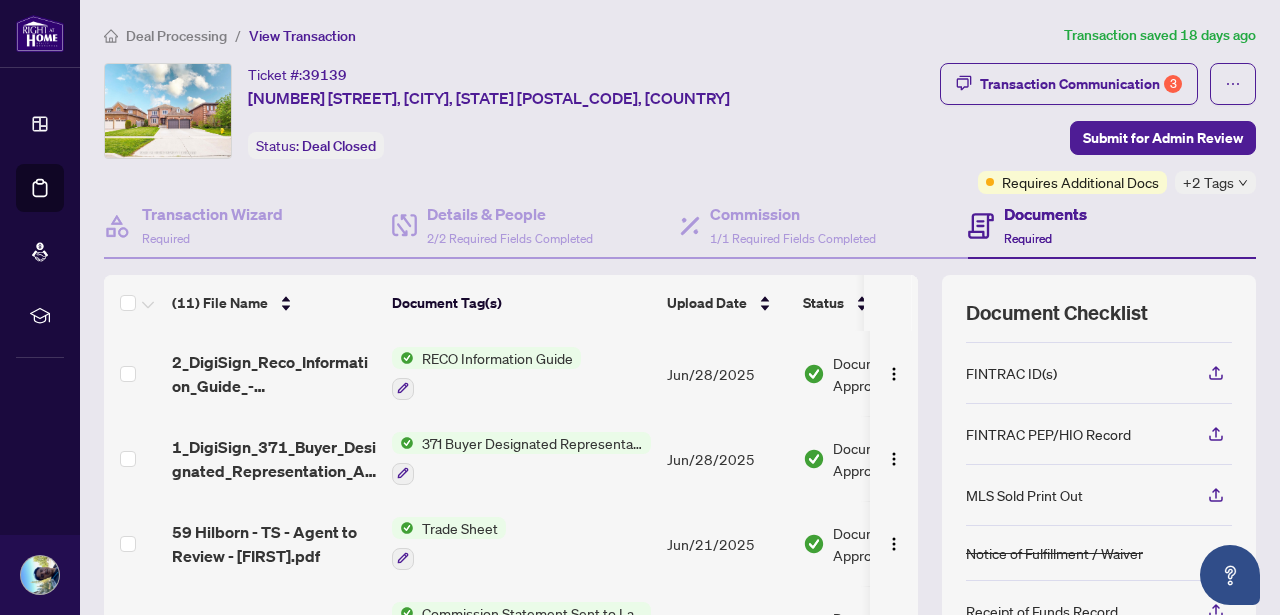 scroll, scrollTop: 188, scrollLeft: 0, axis: vertical 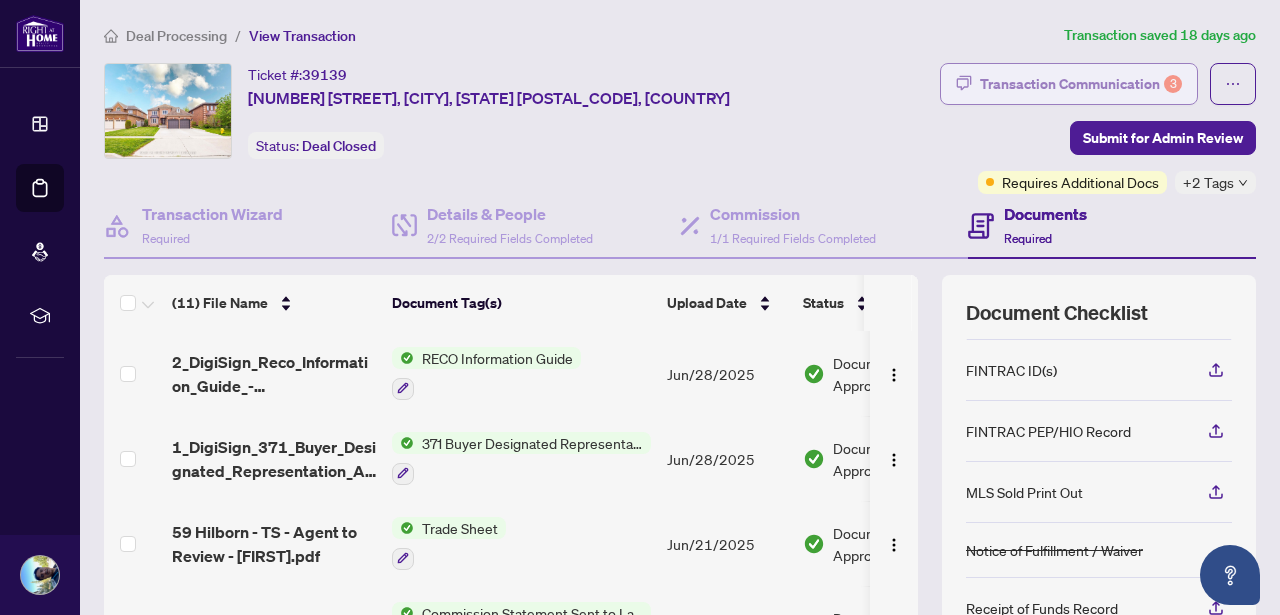click on "Transaction Communication 3" at bounding box center (1081, 84) 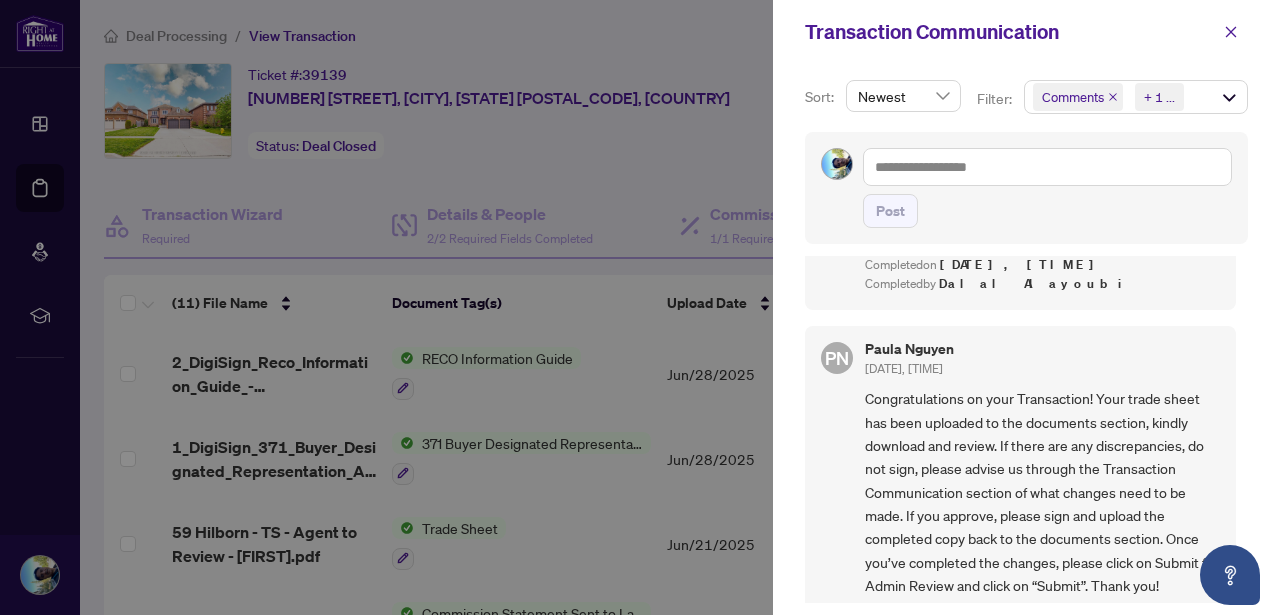 scroll, scrollTop: 1026, scrollLeft: 0, axis: vertical 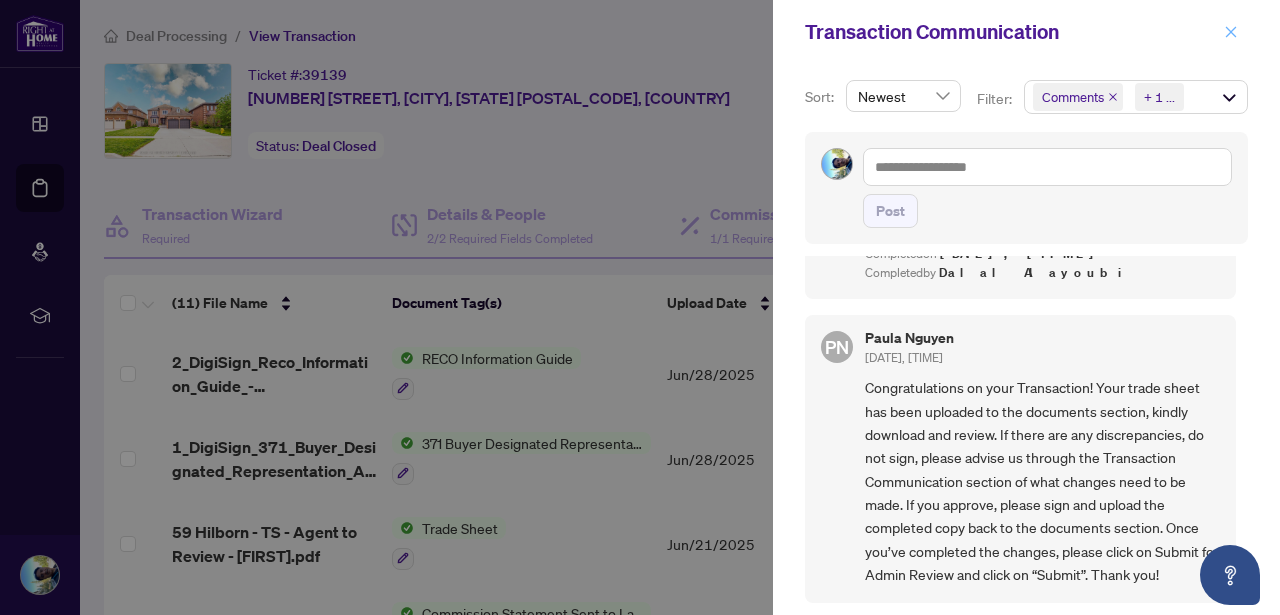 click 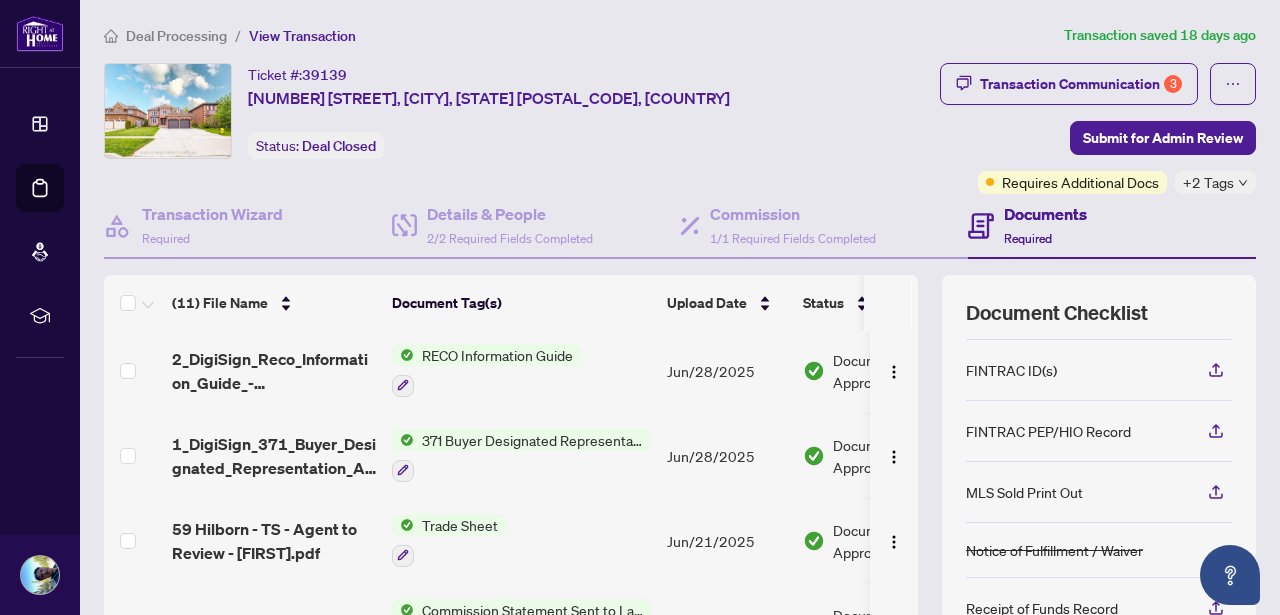 scroll, scrollTop: 0, scrollLeft: 0, axis: both 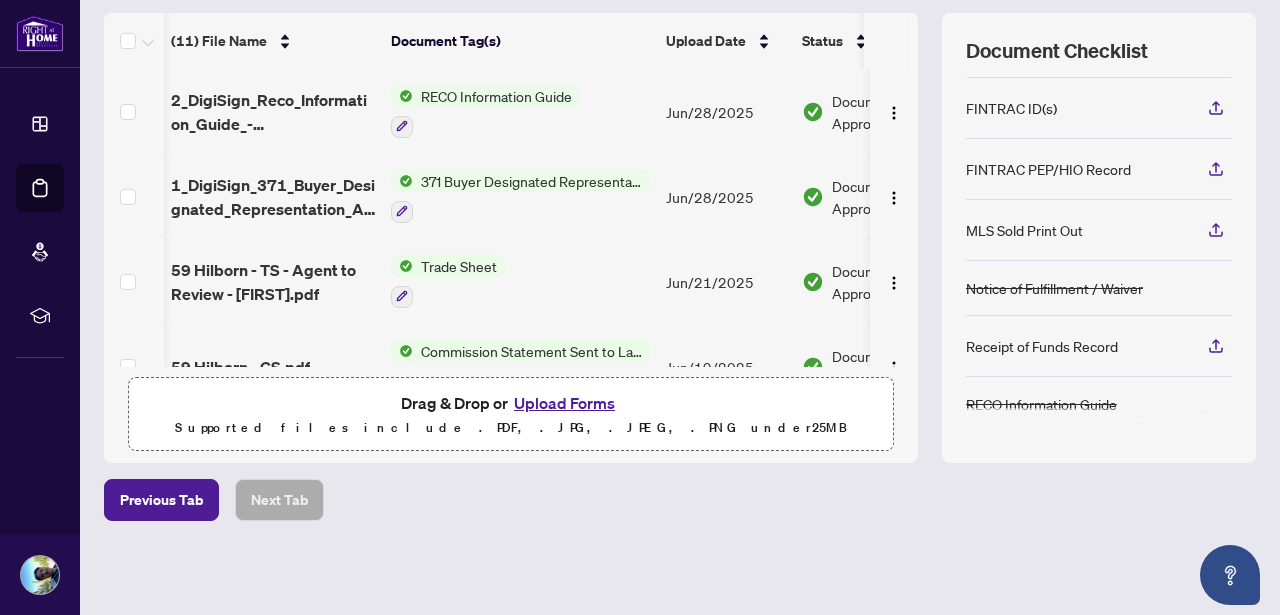 click on "Upload Forms" at bounding box center [564, 403] 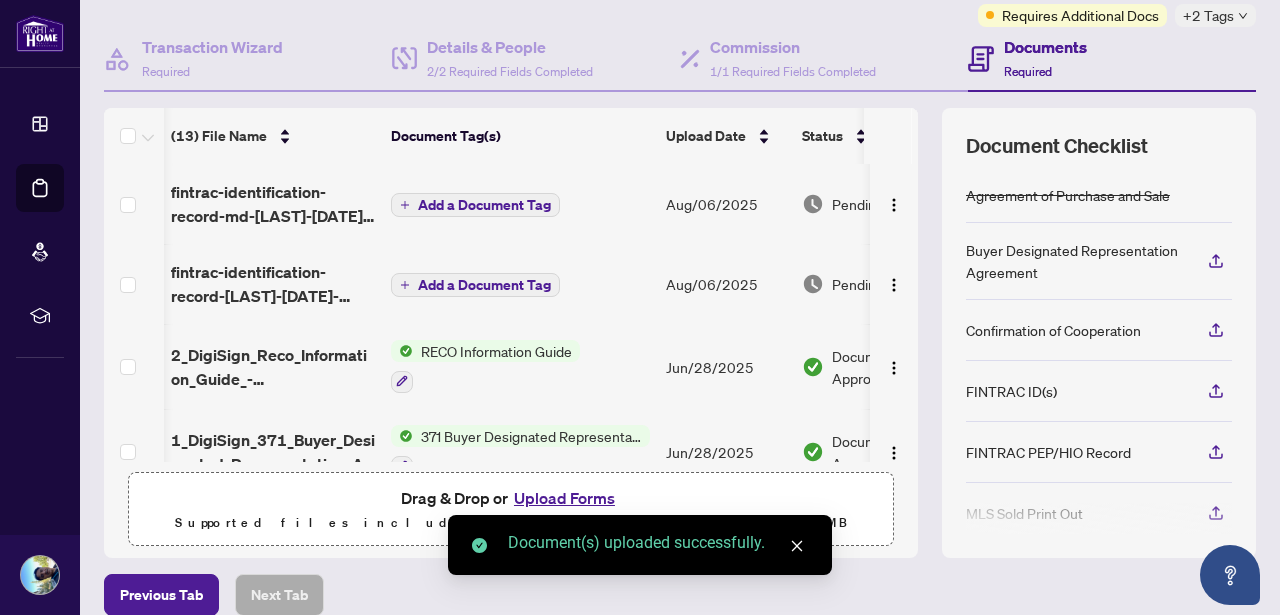 scroll, scrollTop: 169, scrollLeft: 0, axis: vertical 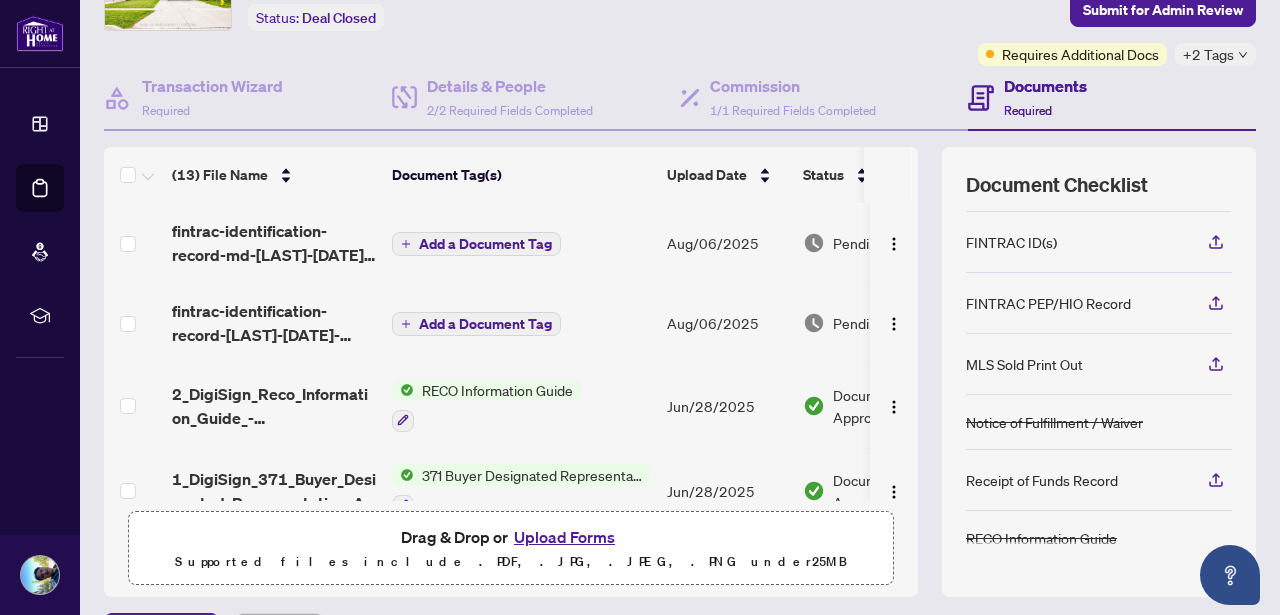 click on "Upload Forms" at bounding box center (564, 537) 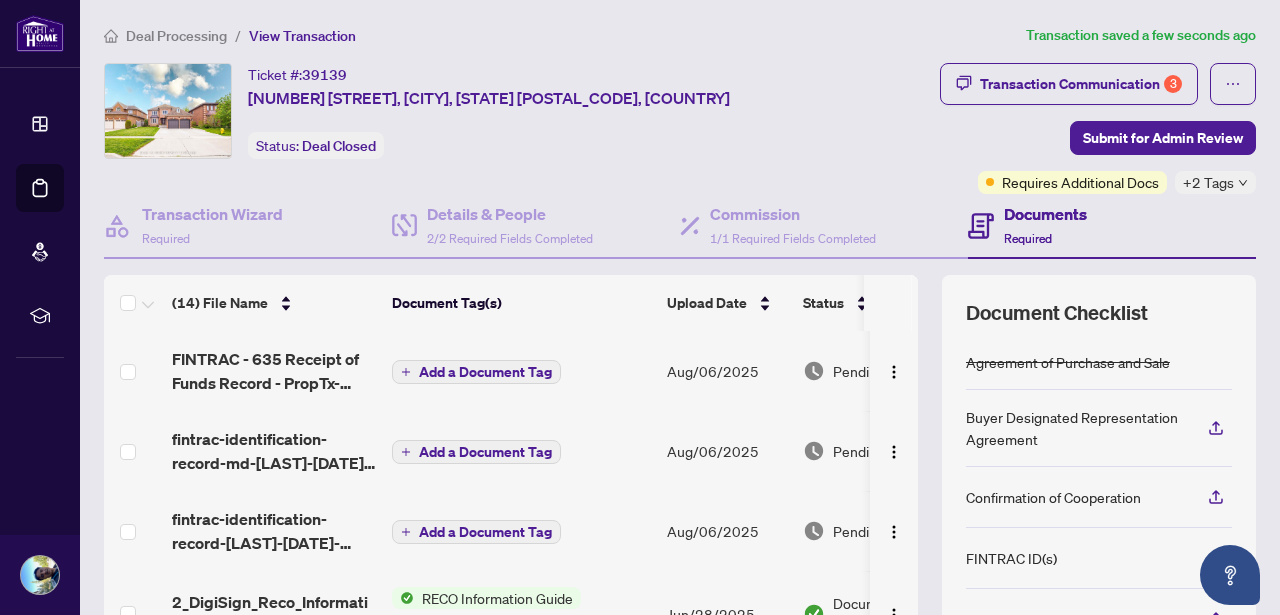 scroll, scrollTop: 2, scrollLeft: 0, axis: vertical 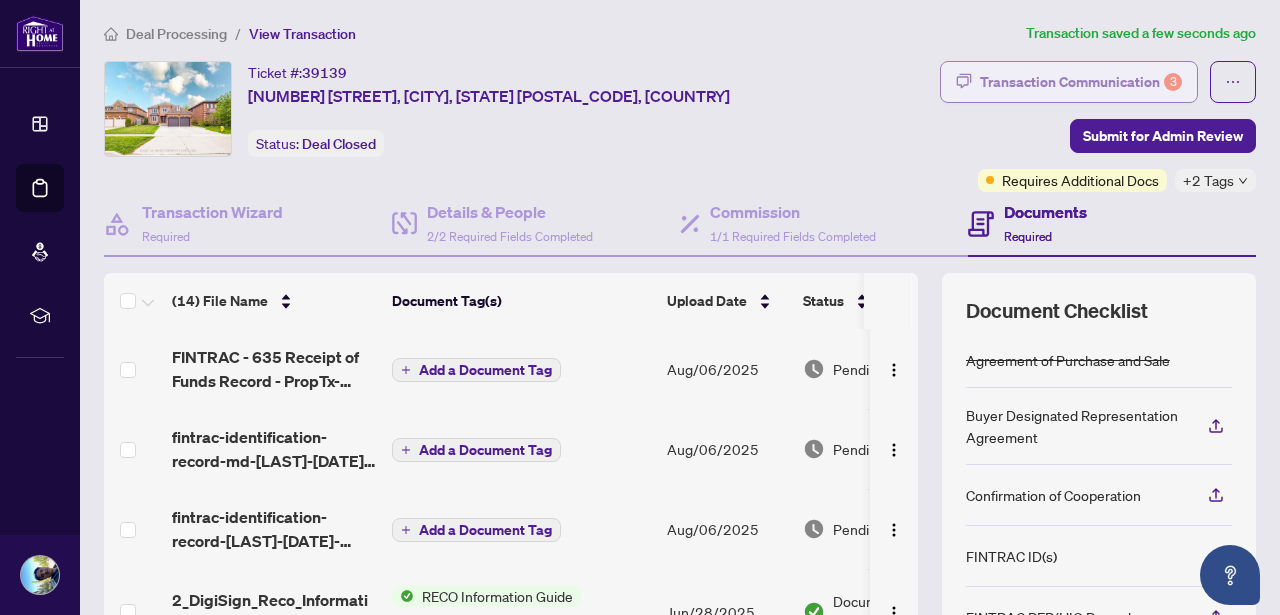 click on "Transaction Communication 3" at bounding box center [1081, 82] 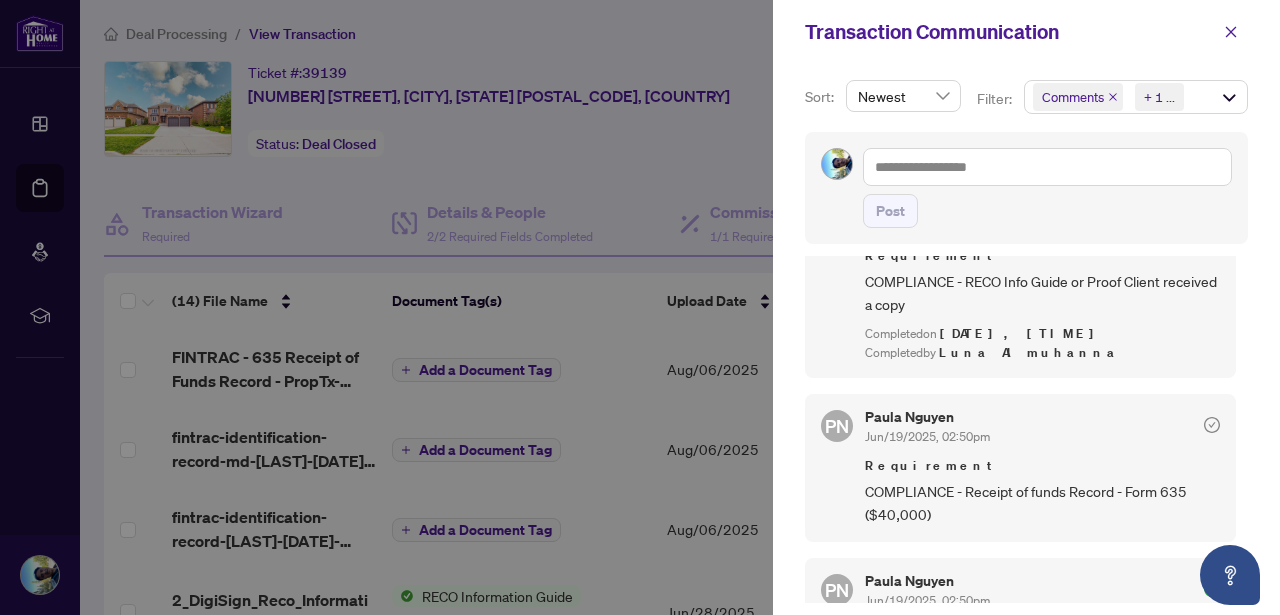 scroll, scrollTop: 0, scrollLeft: 0, axis: both 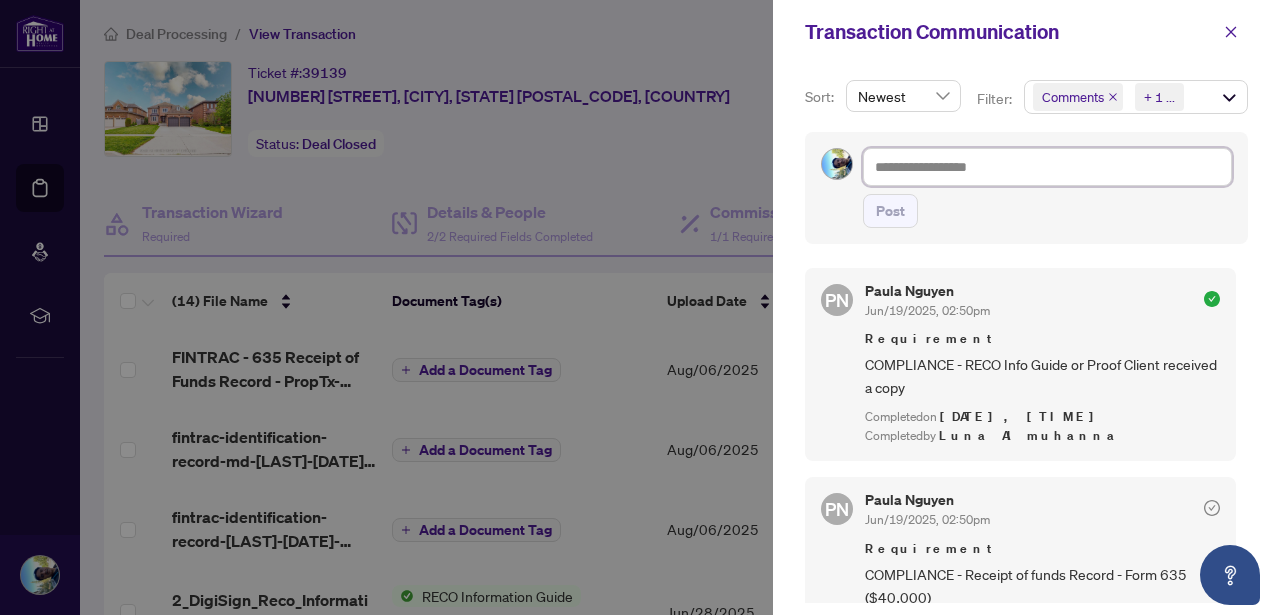 click at bounding box center [1047, 167] 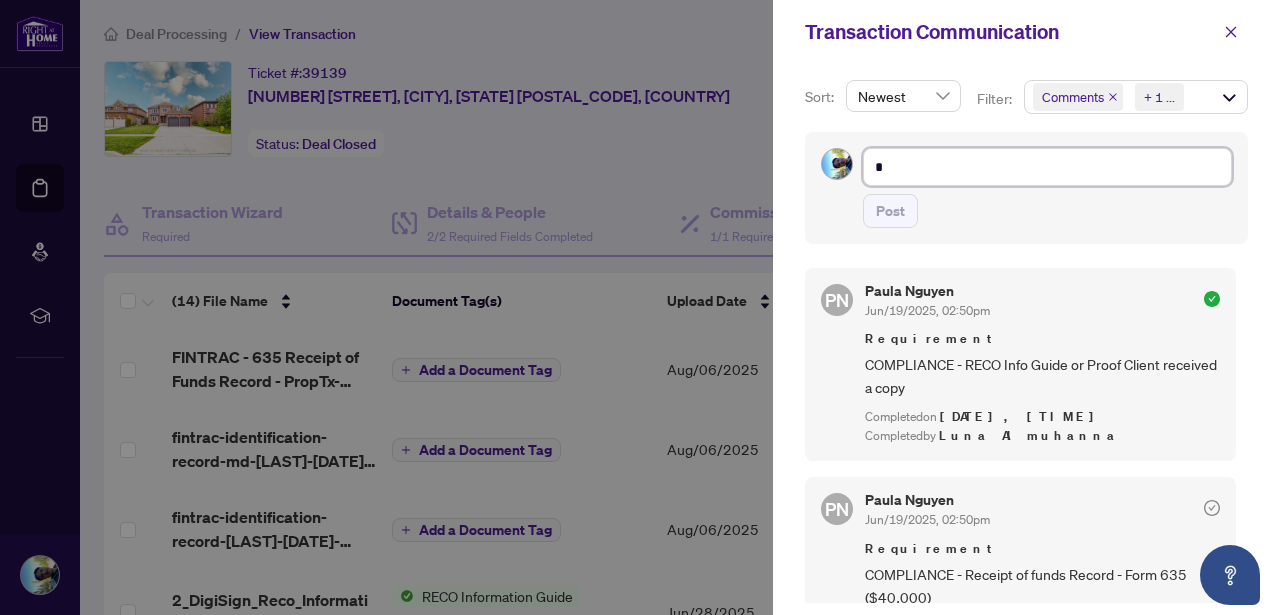 type on "**" 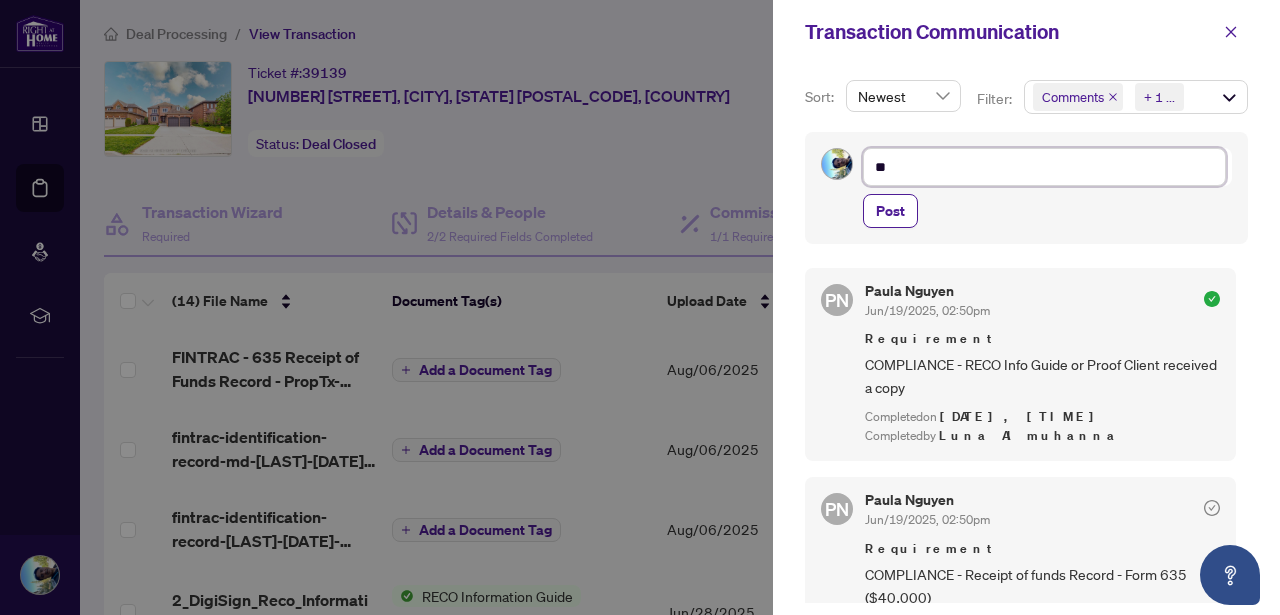 type on "***" 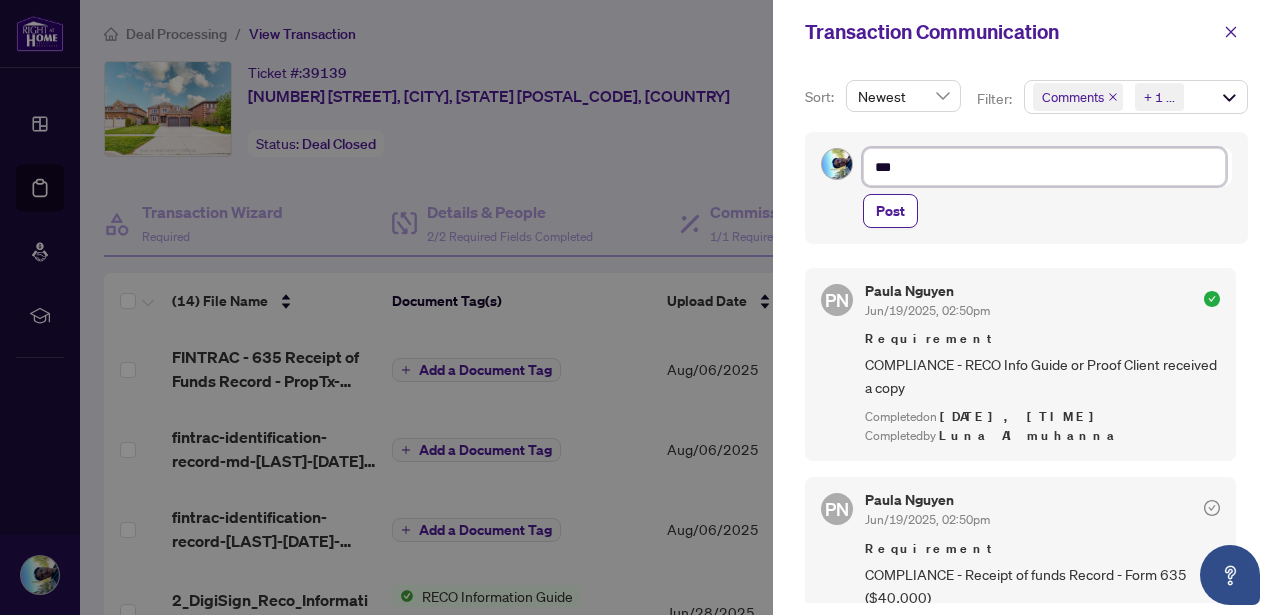 type on "****" 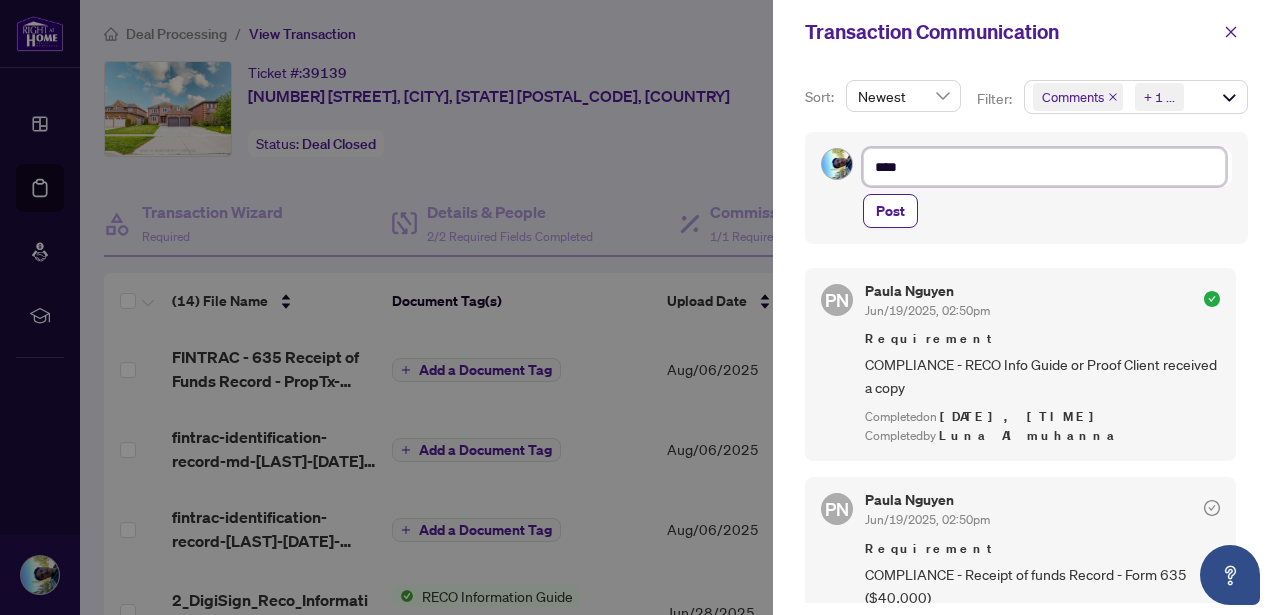 type on "*****" 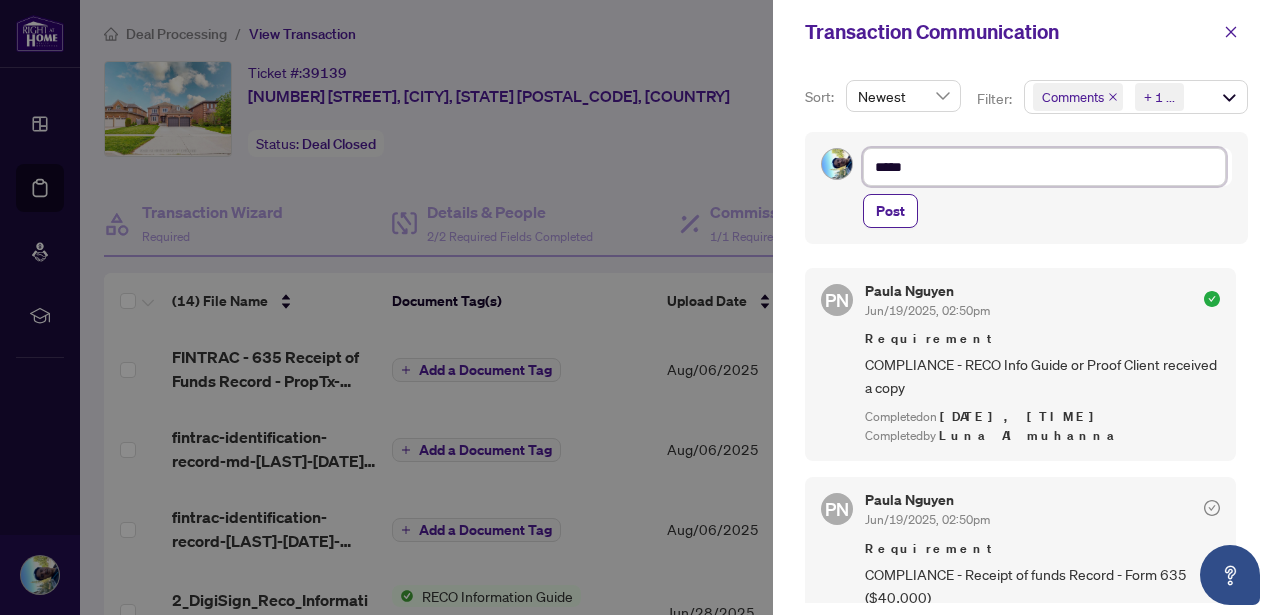 type on "******" 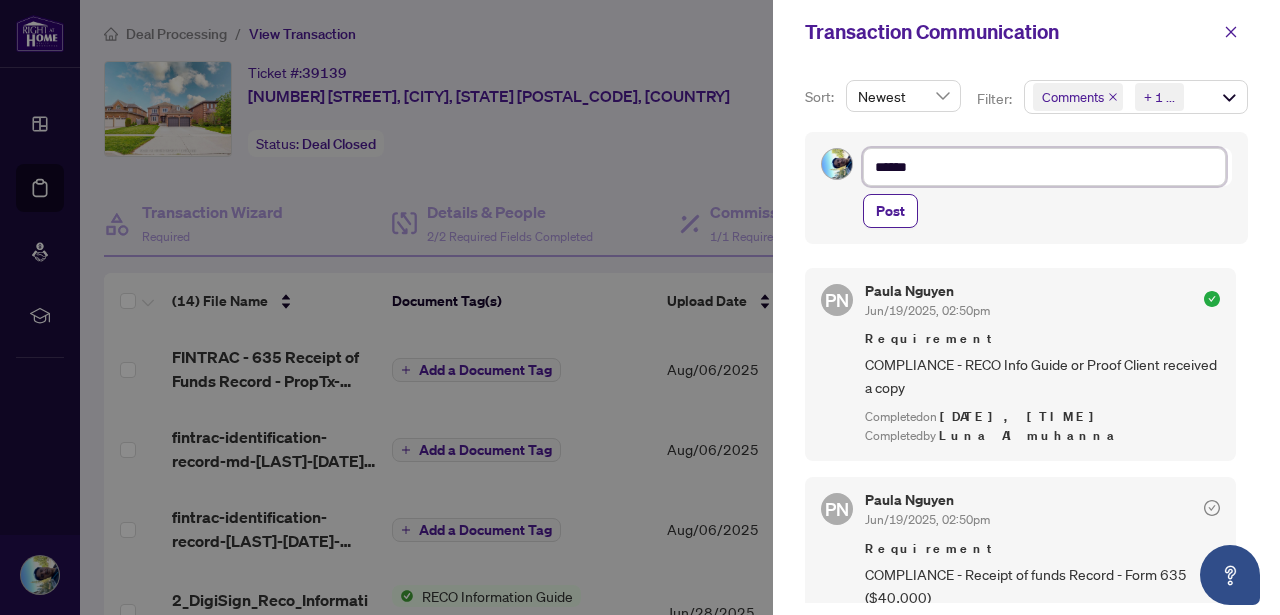 type on "*******" 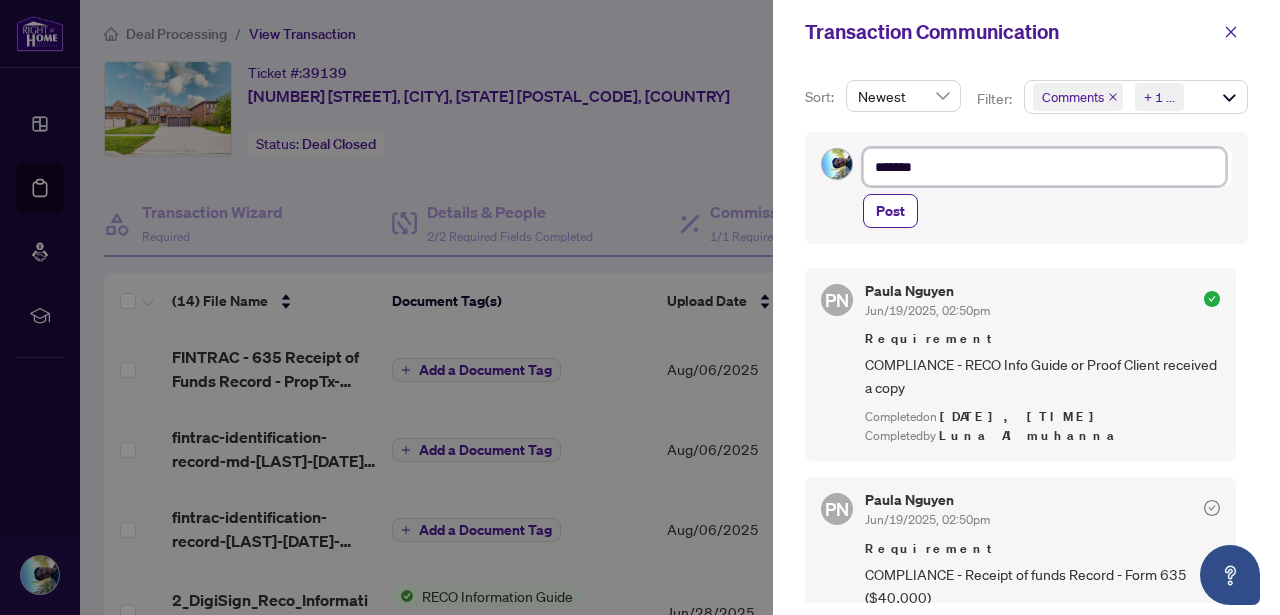 type on "*******" 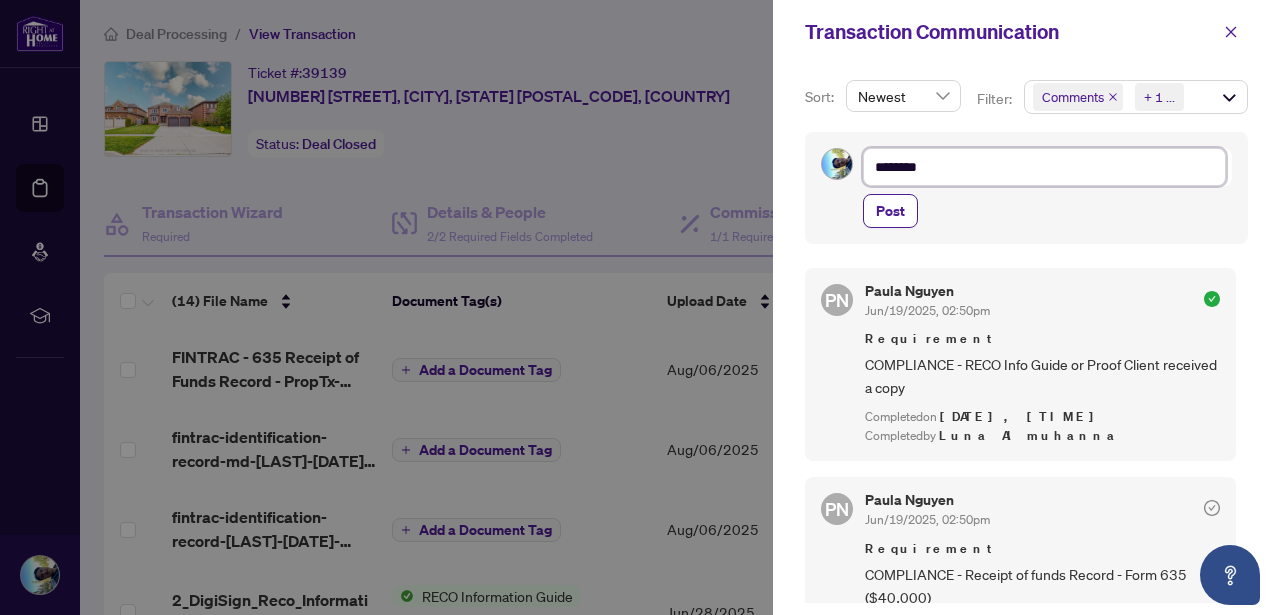 type on "*********" 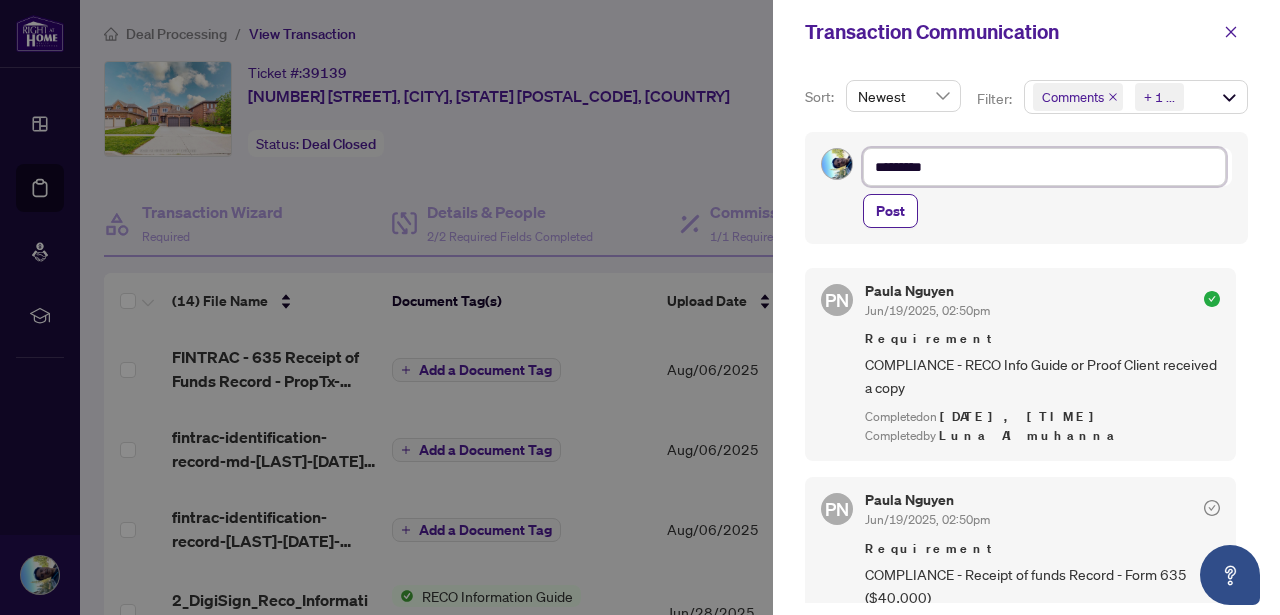 type on "**********" 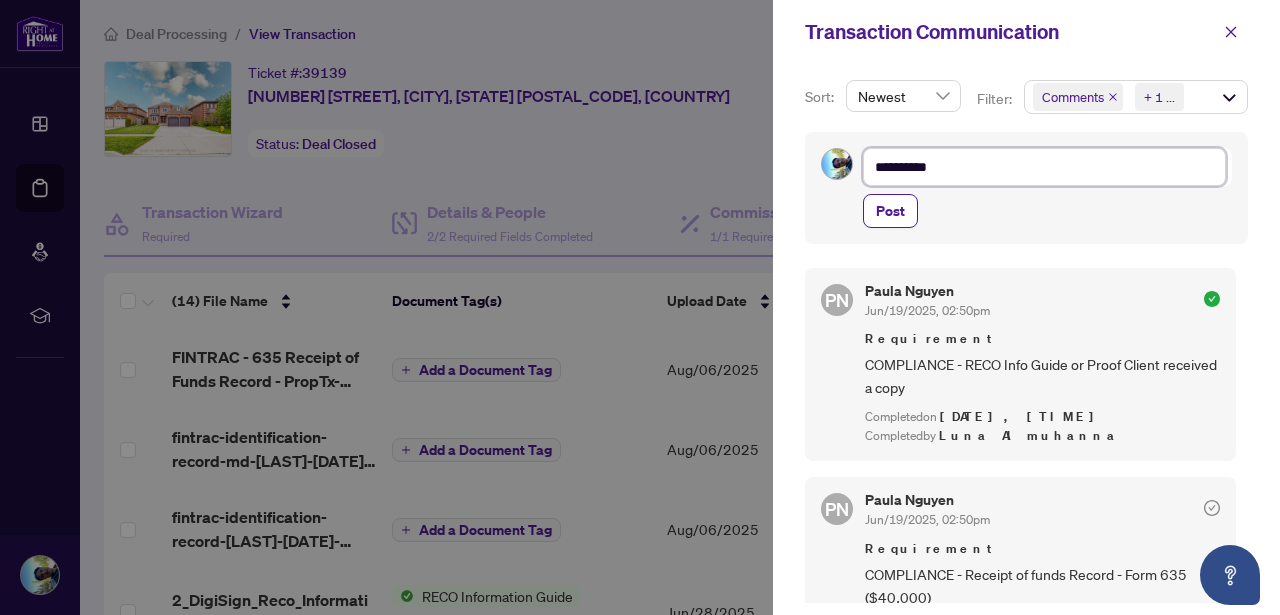 type on "**********" 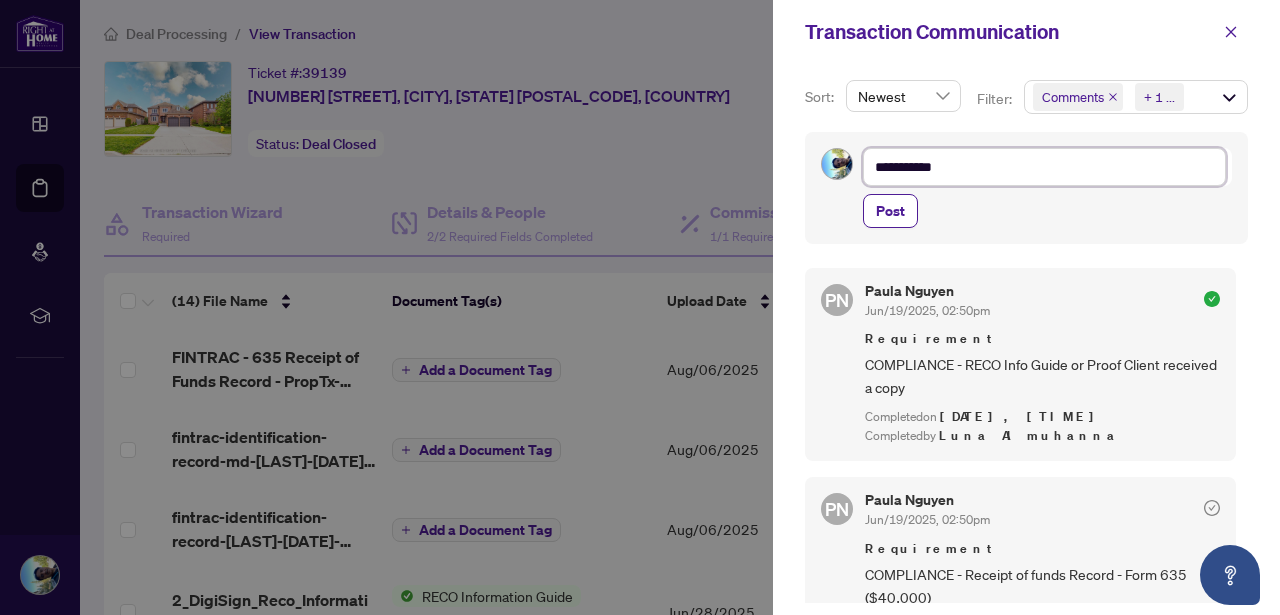 type on "**********" 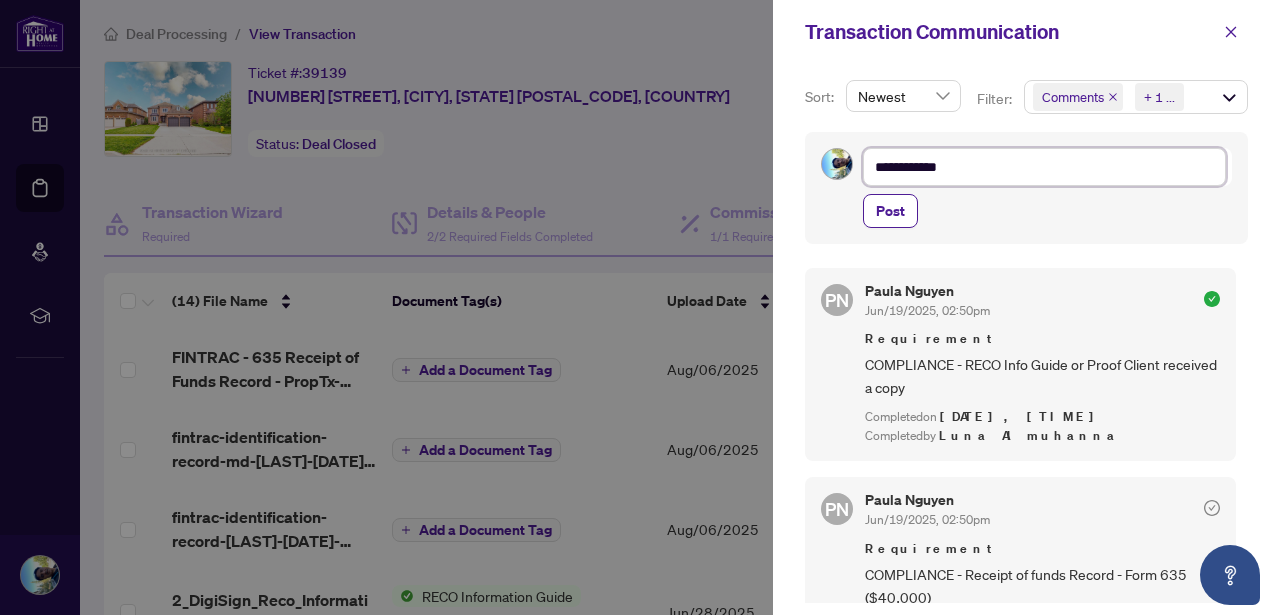 type on "**********" 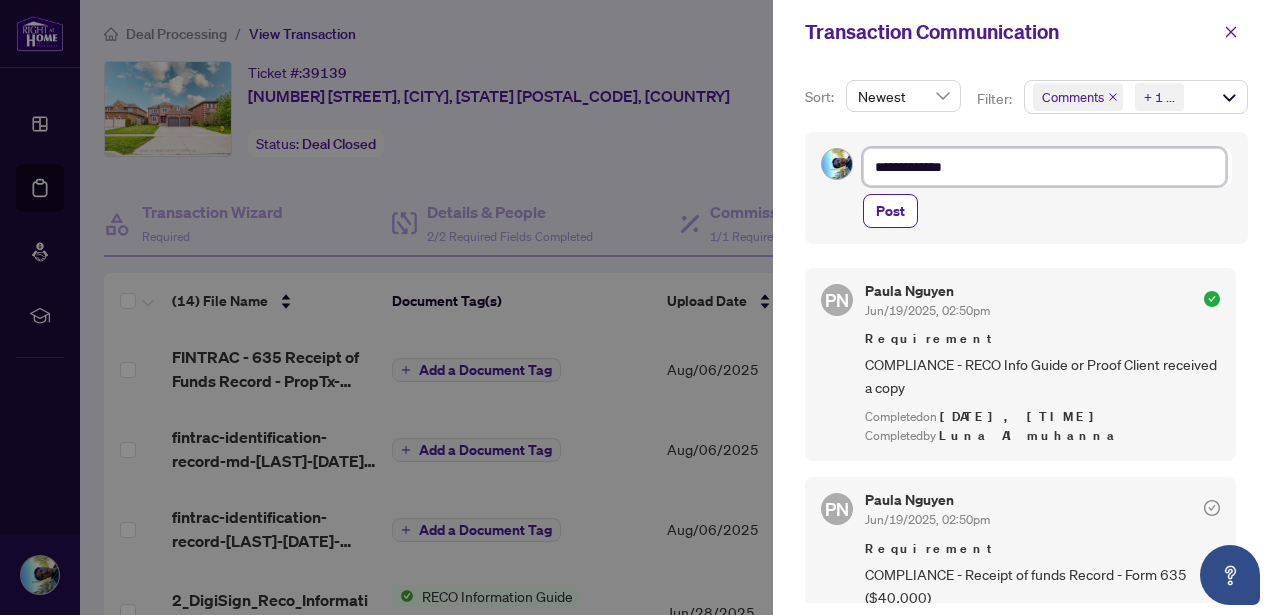 type on "**********" 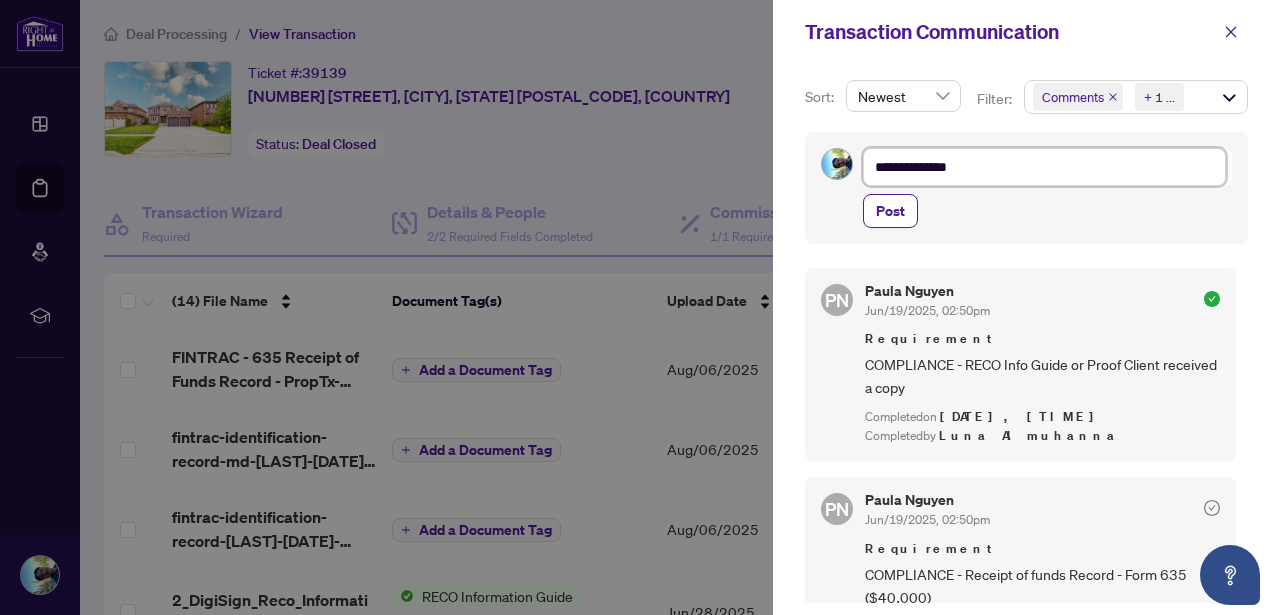 type on "**********" 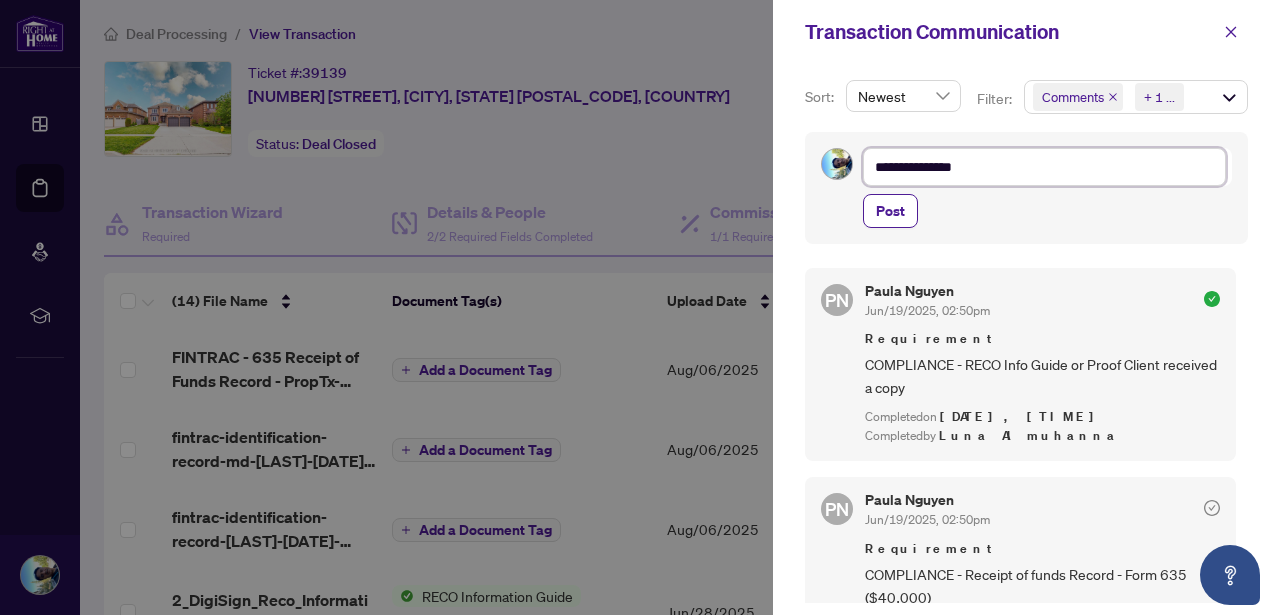 type on "**********" 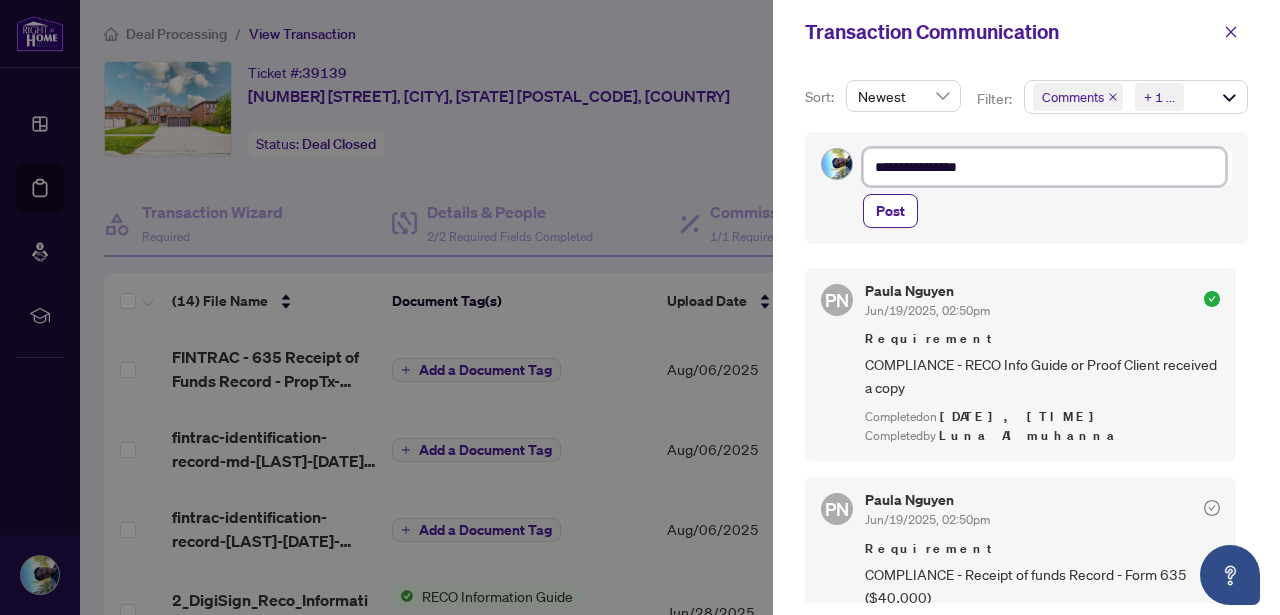 type on "**********" 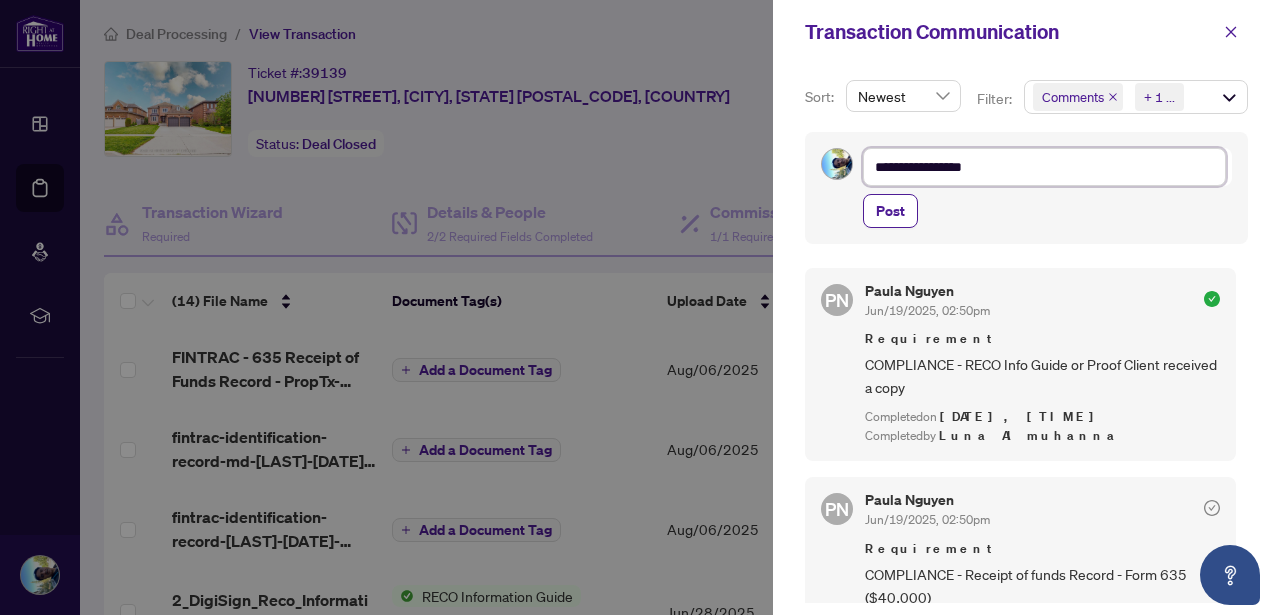 type on "**********" 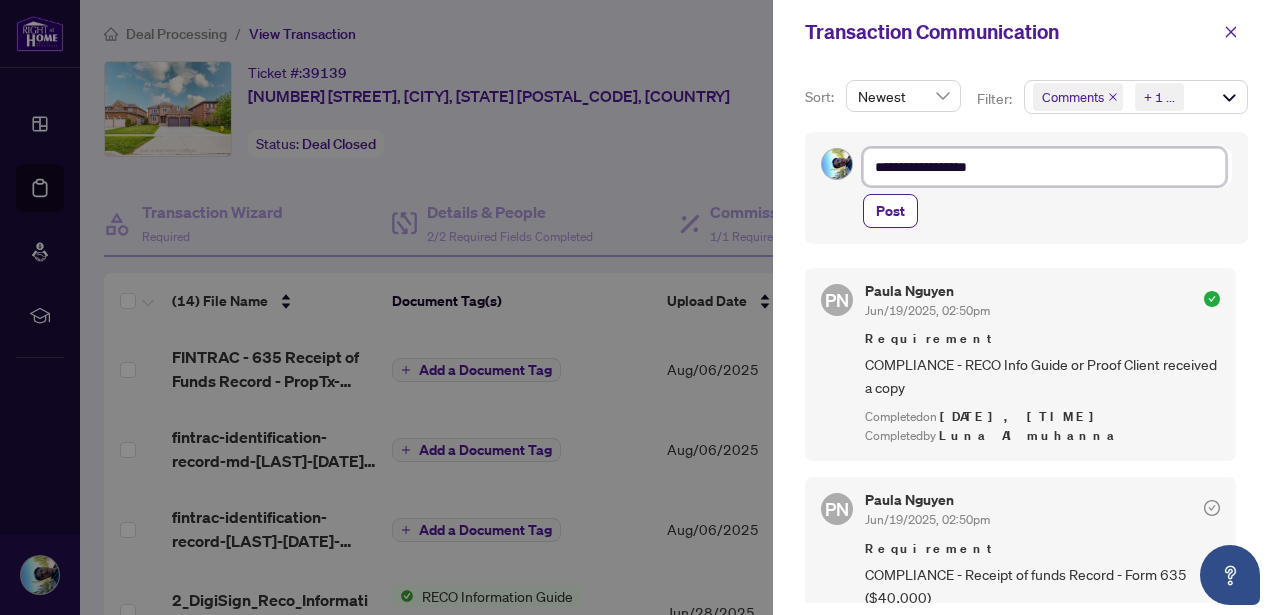 type on "**********" 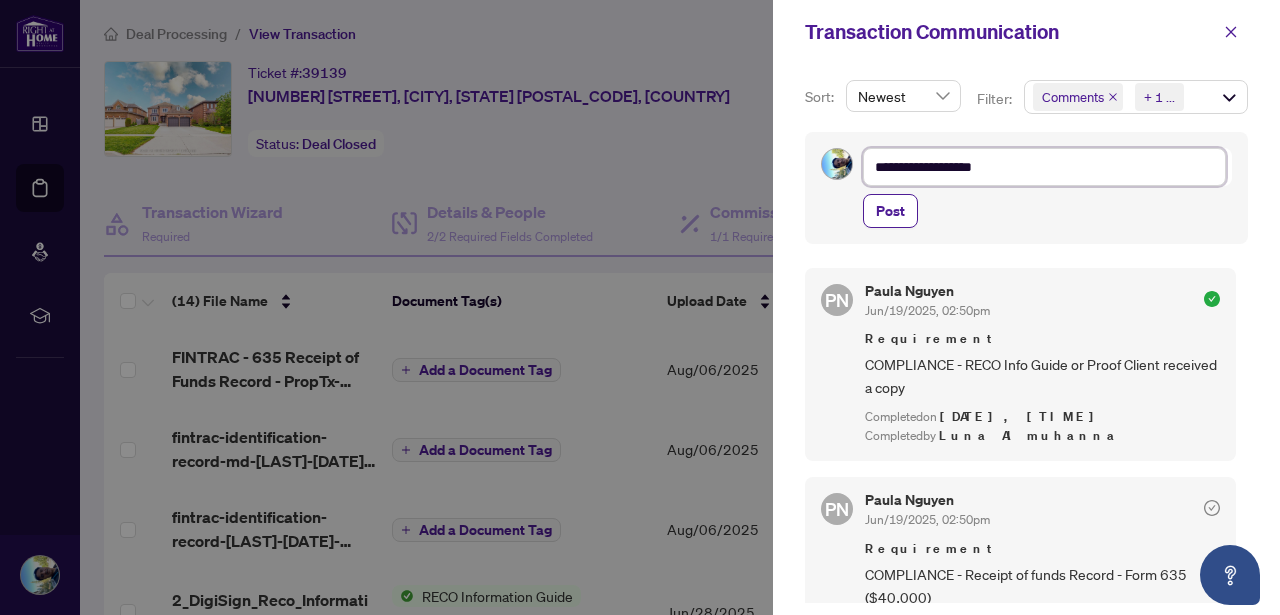 type on "**********" 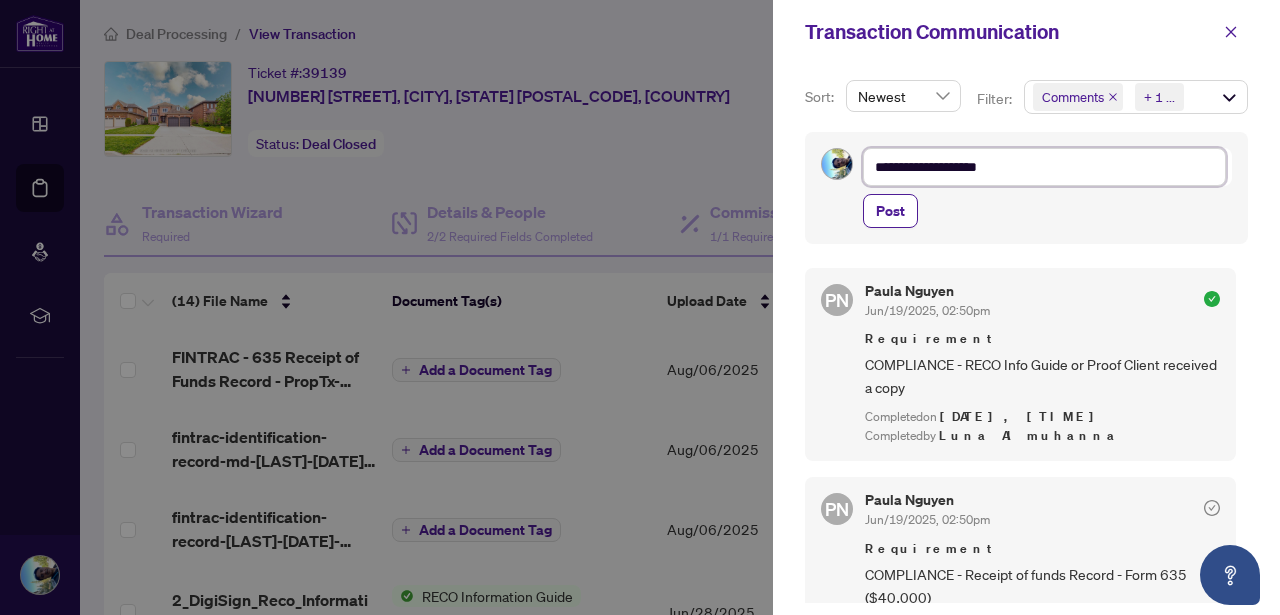 type on "**********" 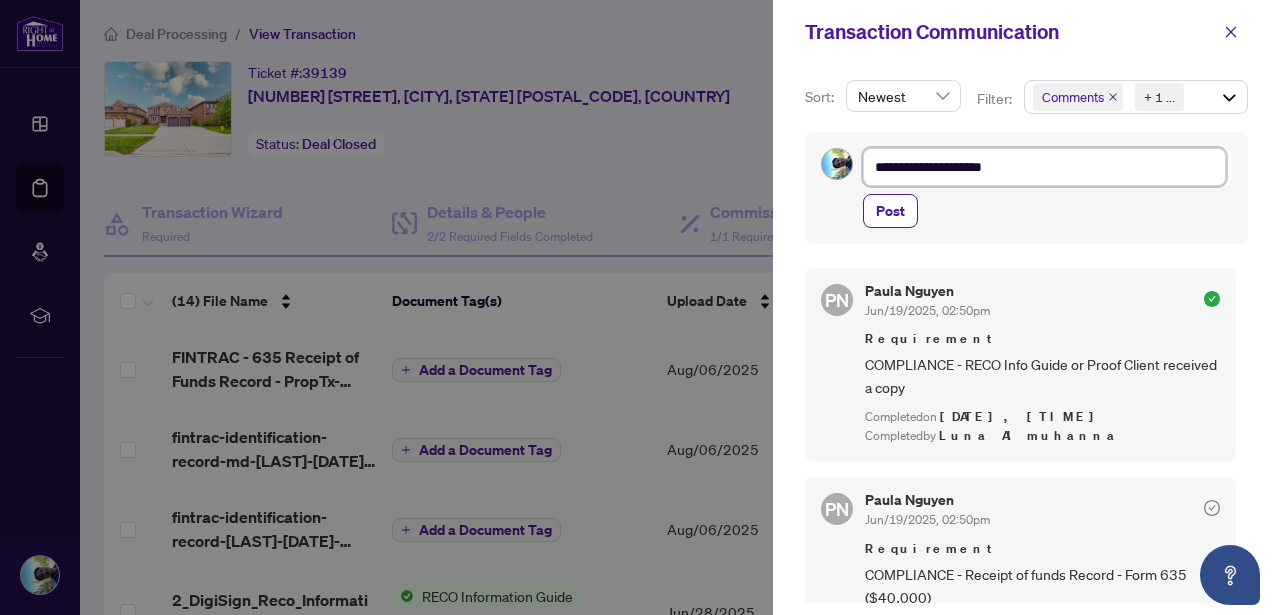 type on "**********" 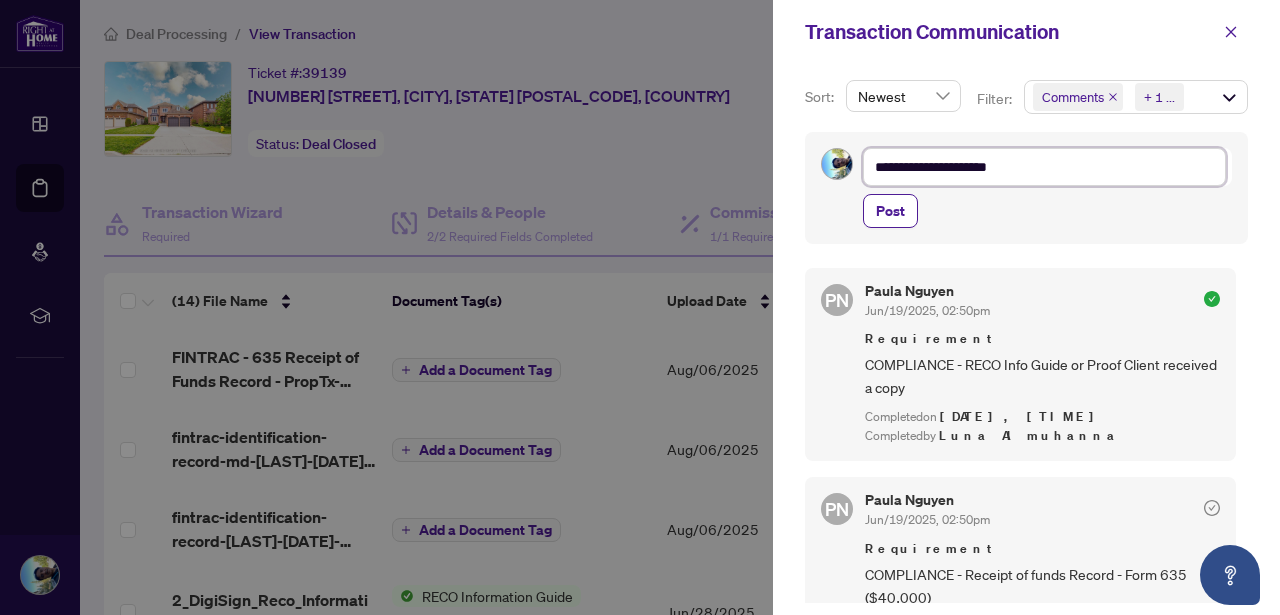 type on "**********" 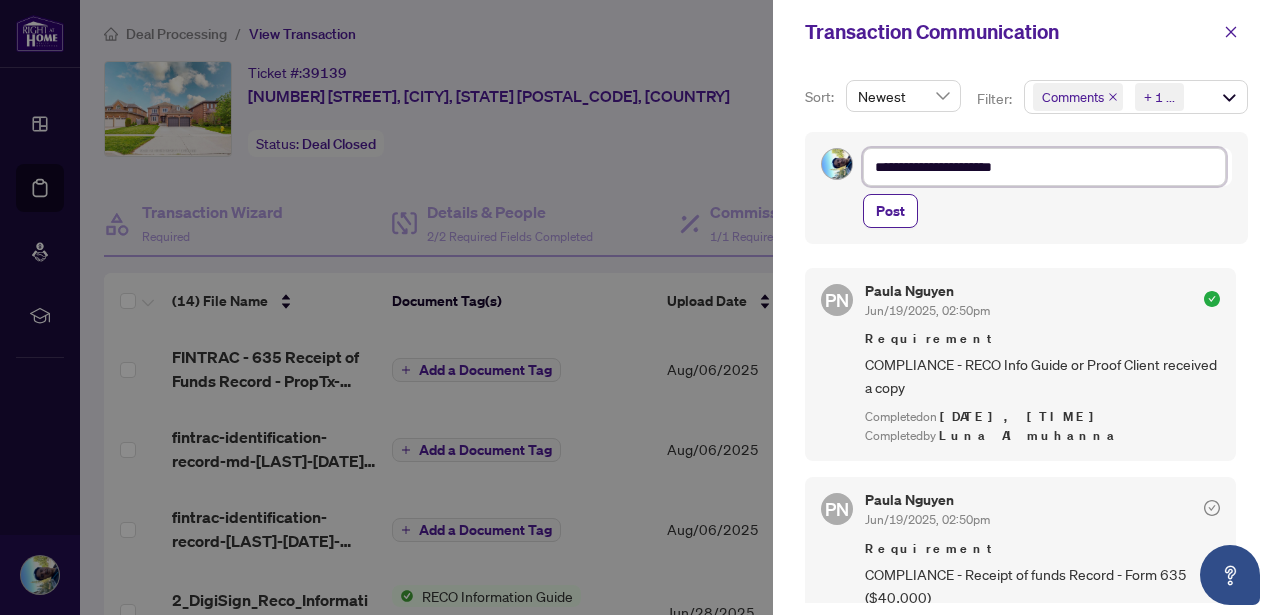 type on "**********" 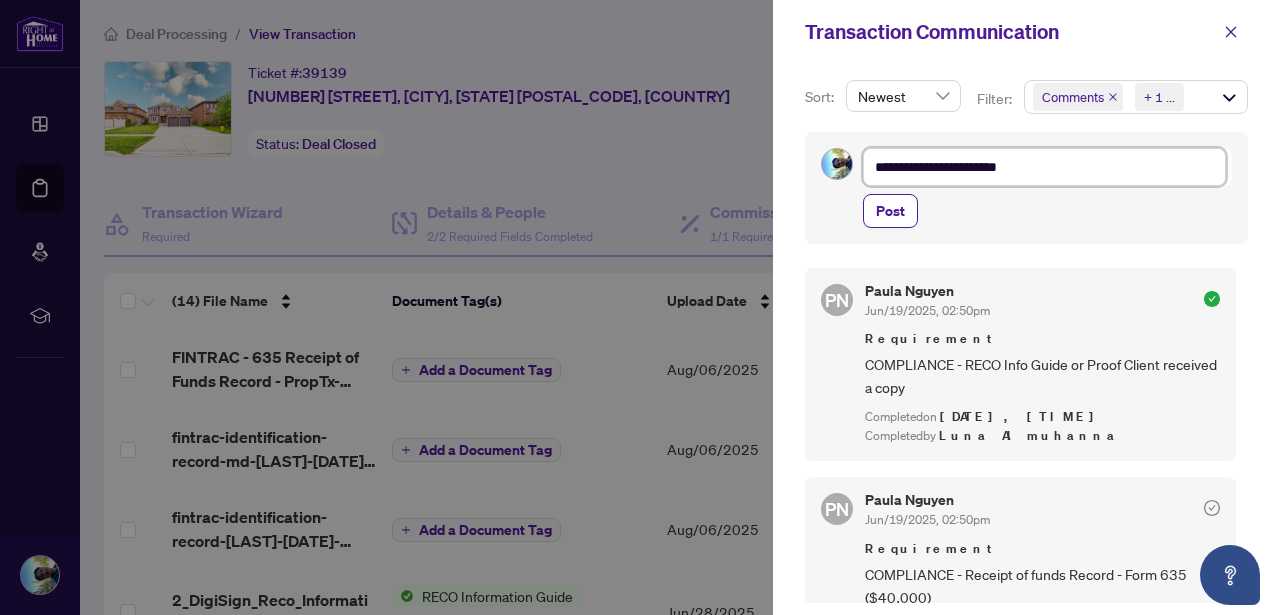 type on "**********" 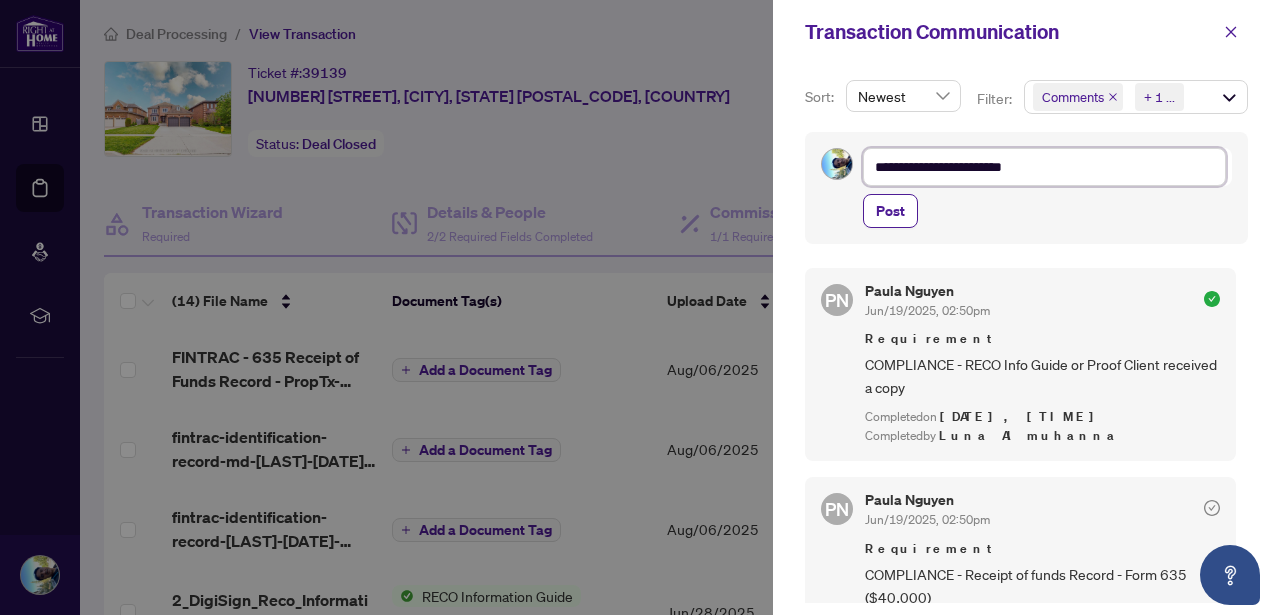 type on "**********" 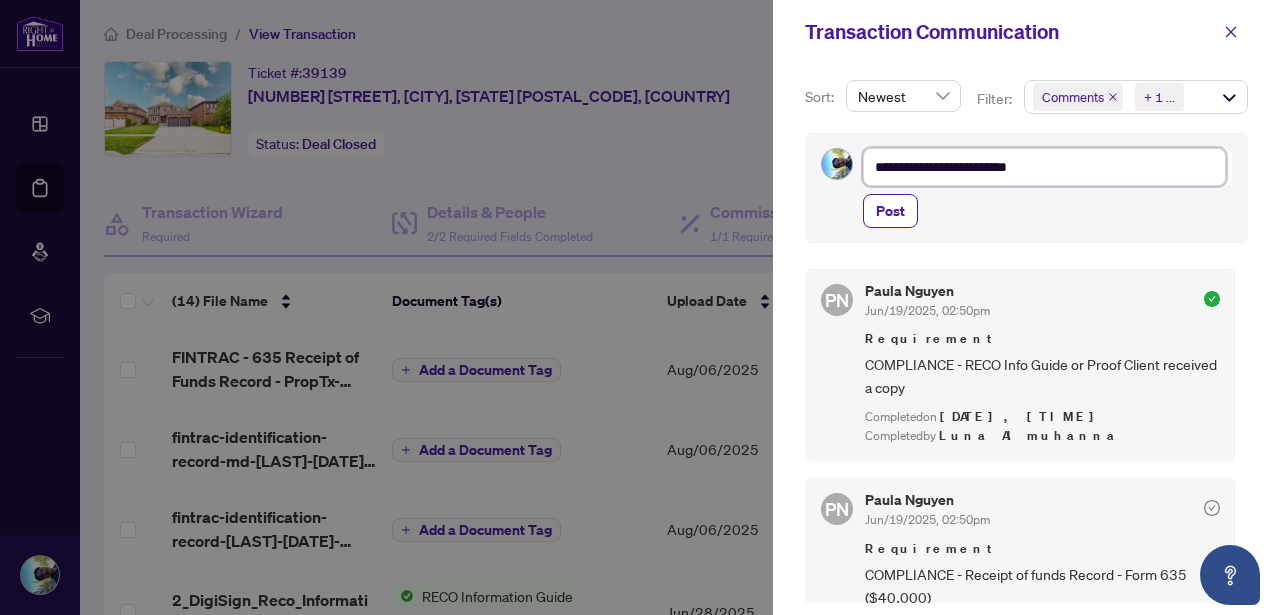 type on "**********" 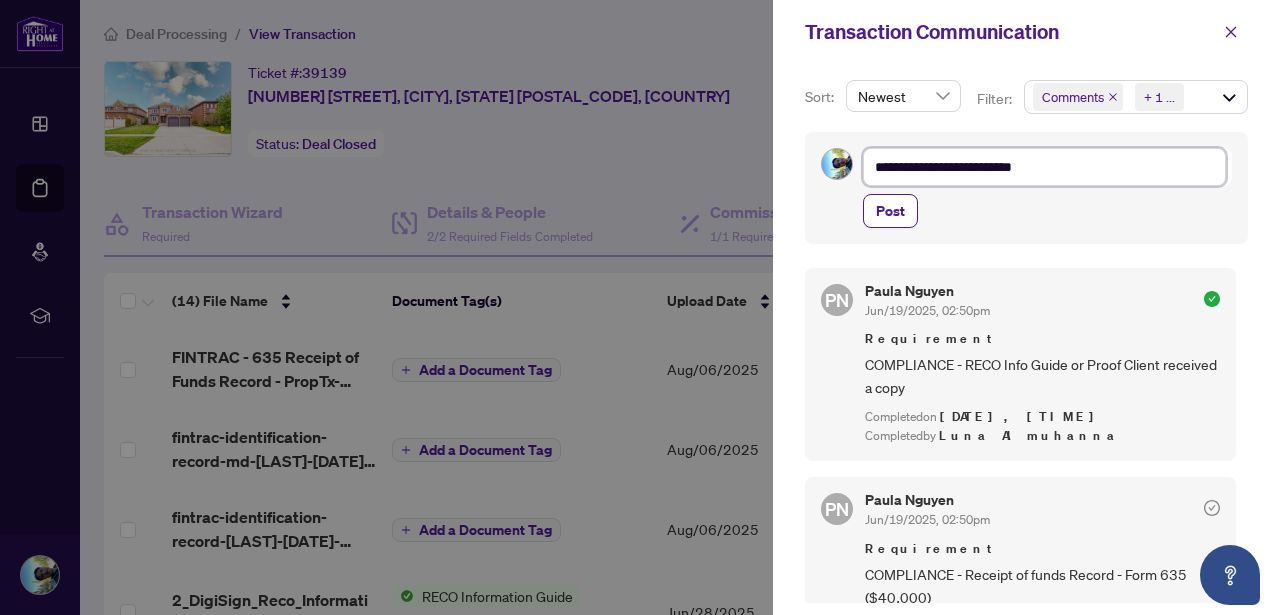 type on "**********" 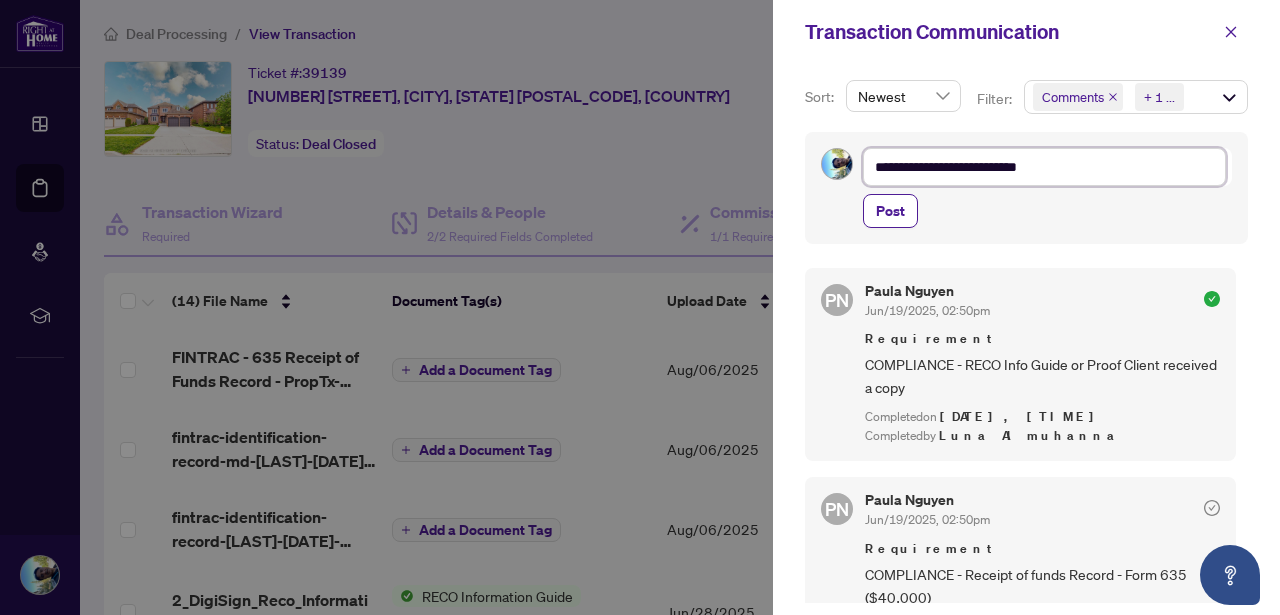 type on "**********" 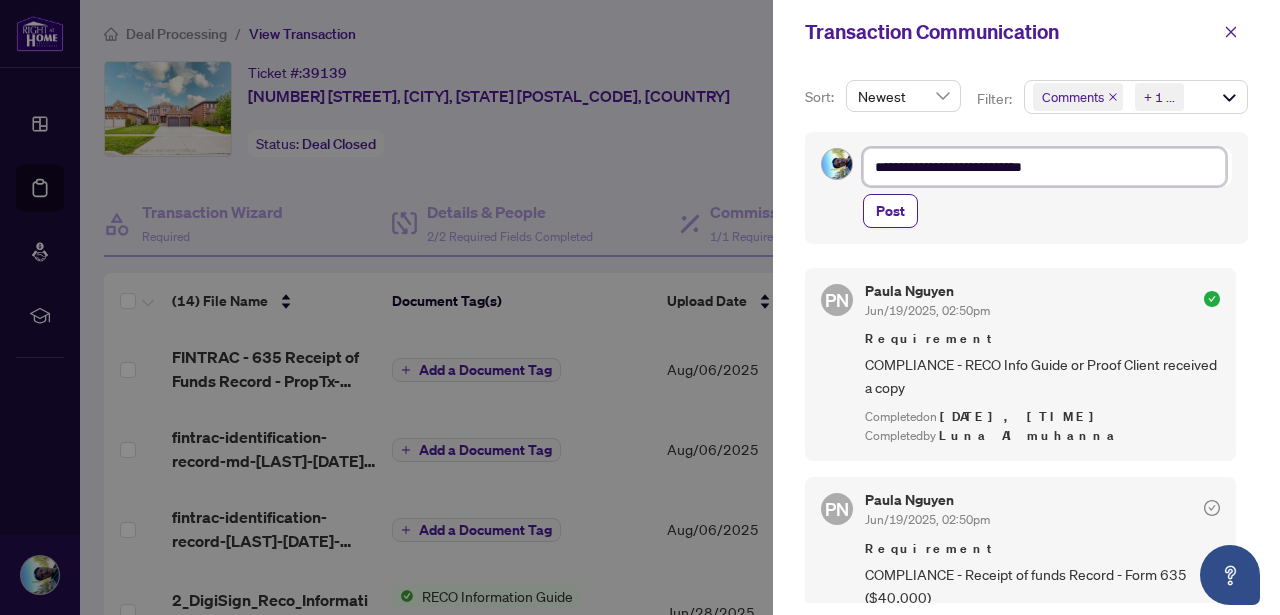type on "**********" 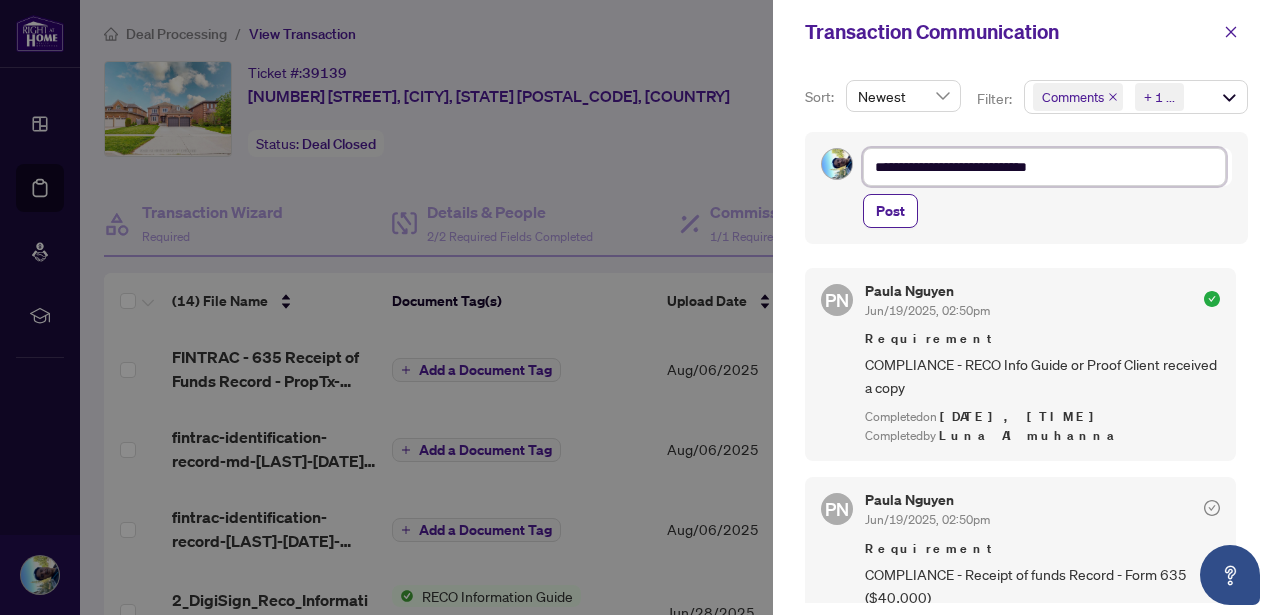 type on "**********" 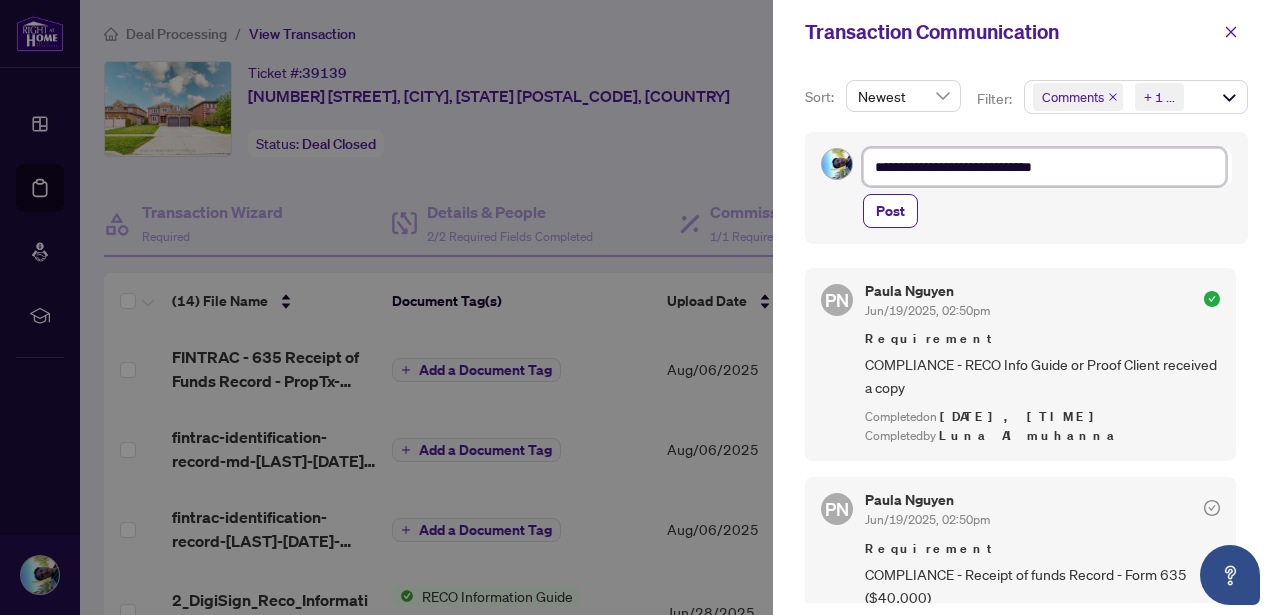 type on "**********" 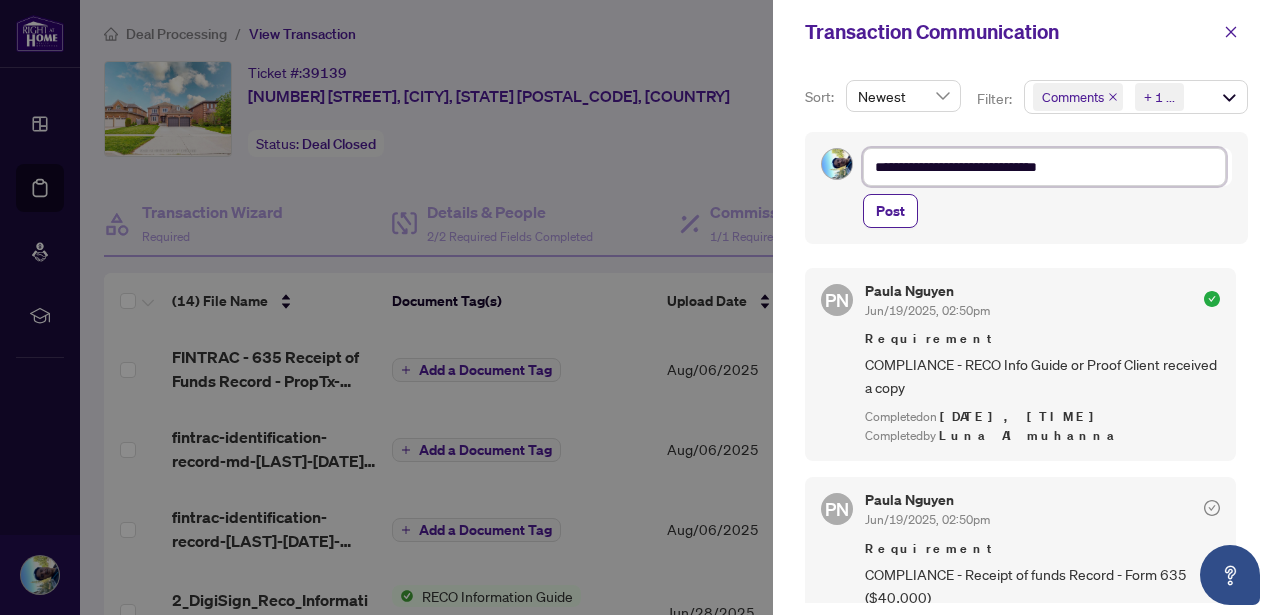 type on "**********" 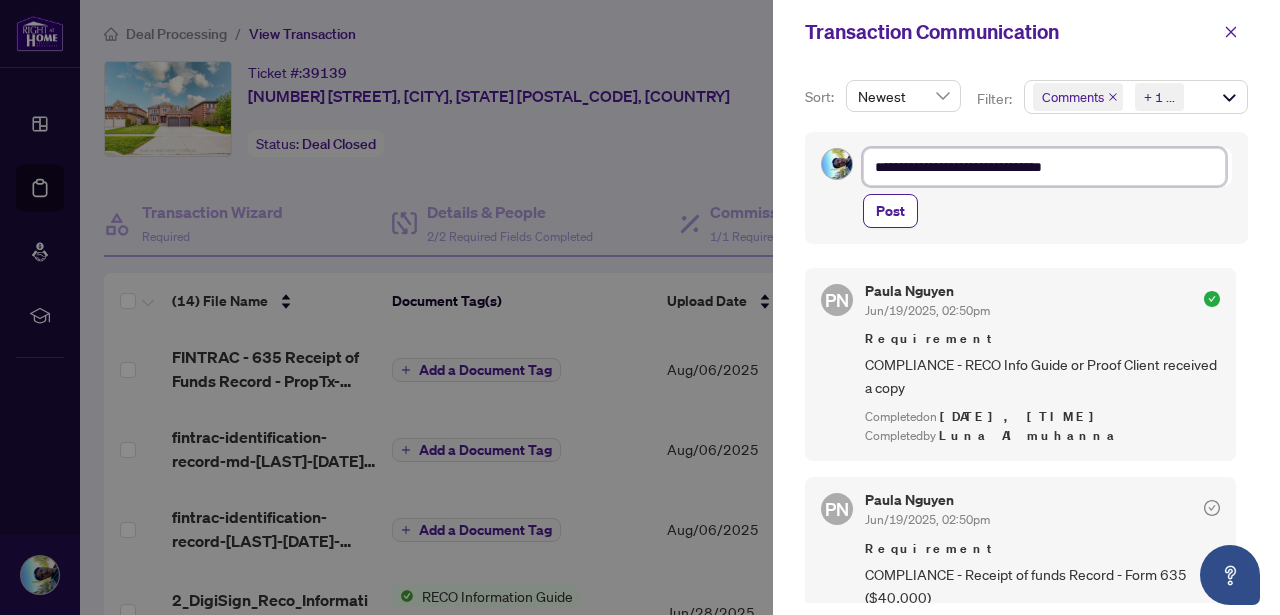type on "**********" 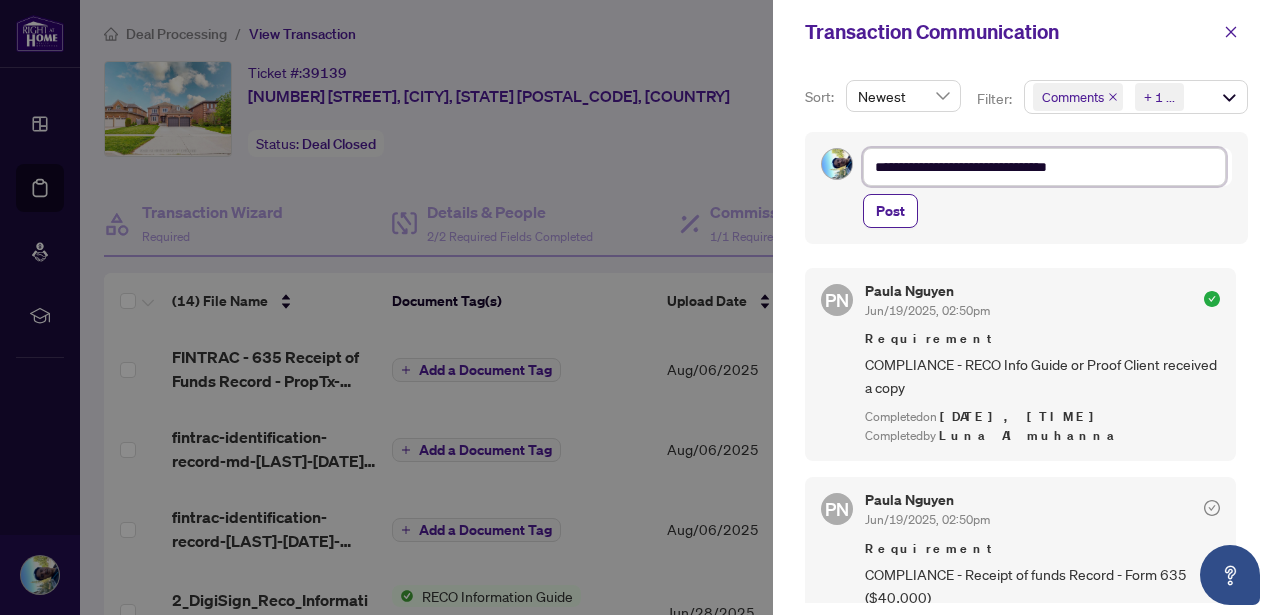 type on "**********" 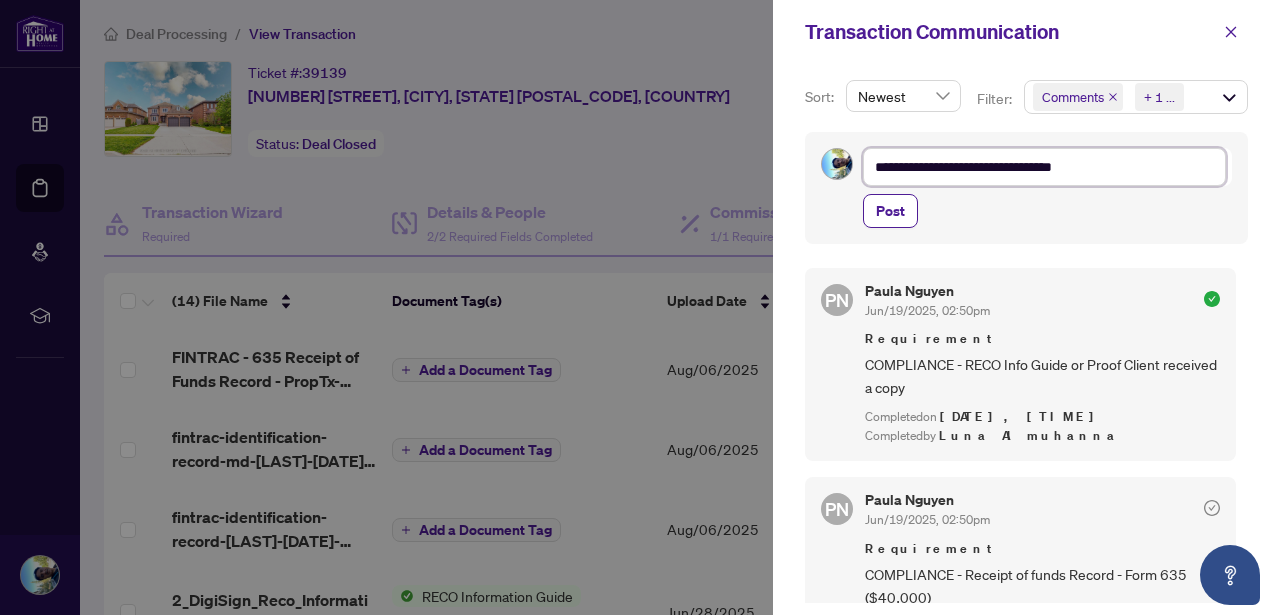 type on "**********" 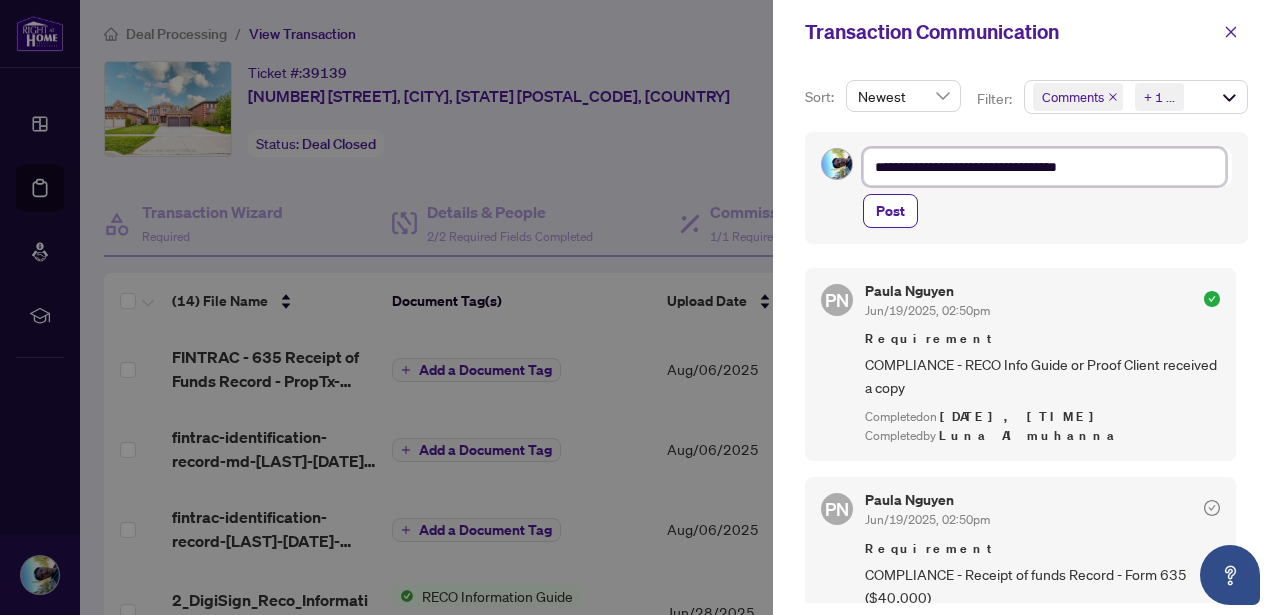 type on "**********" 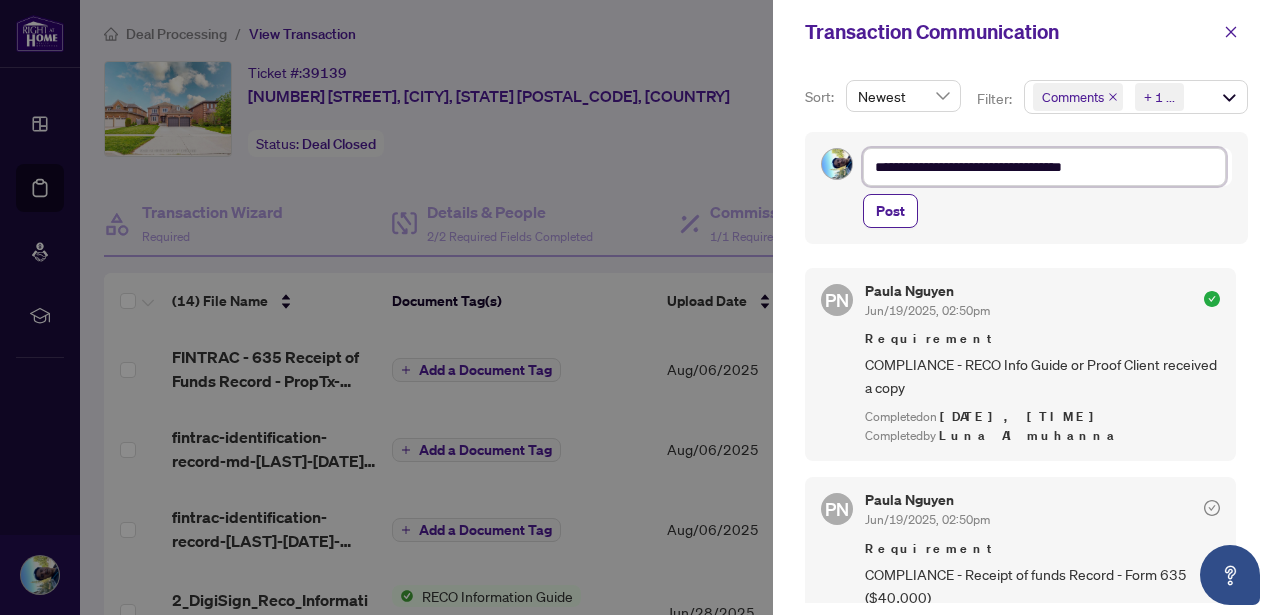 type on "**********" 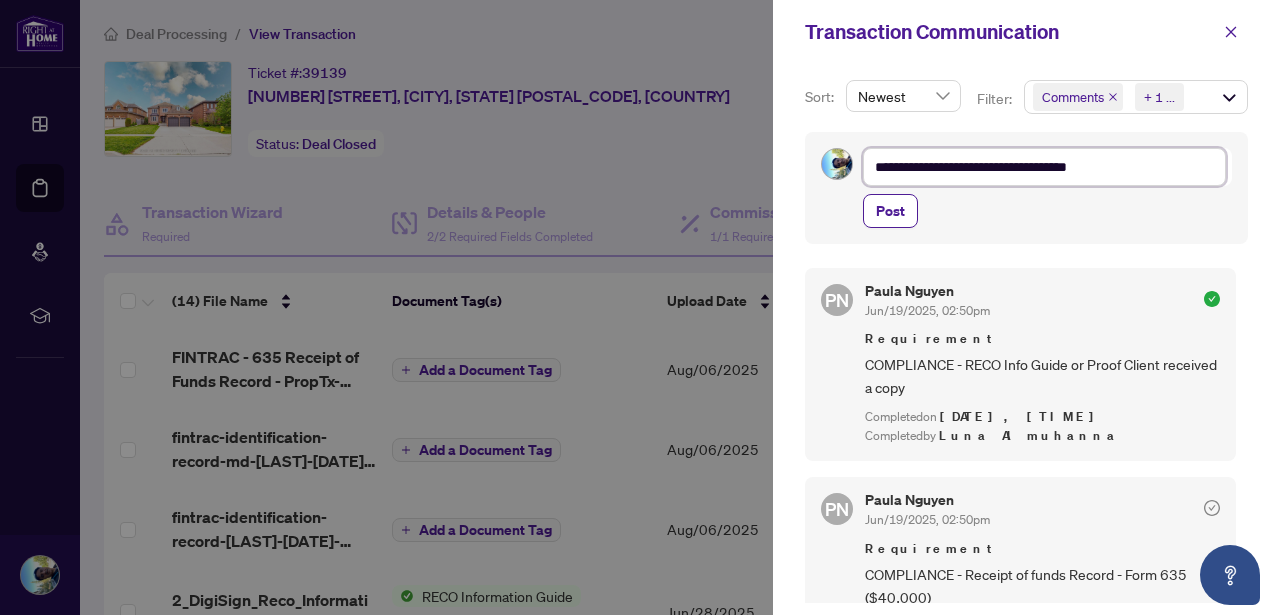 type on "**********" 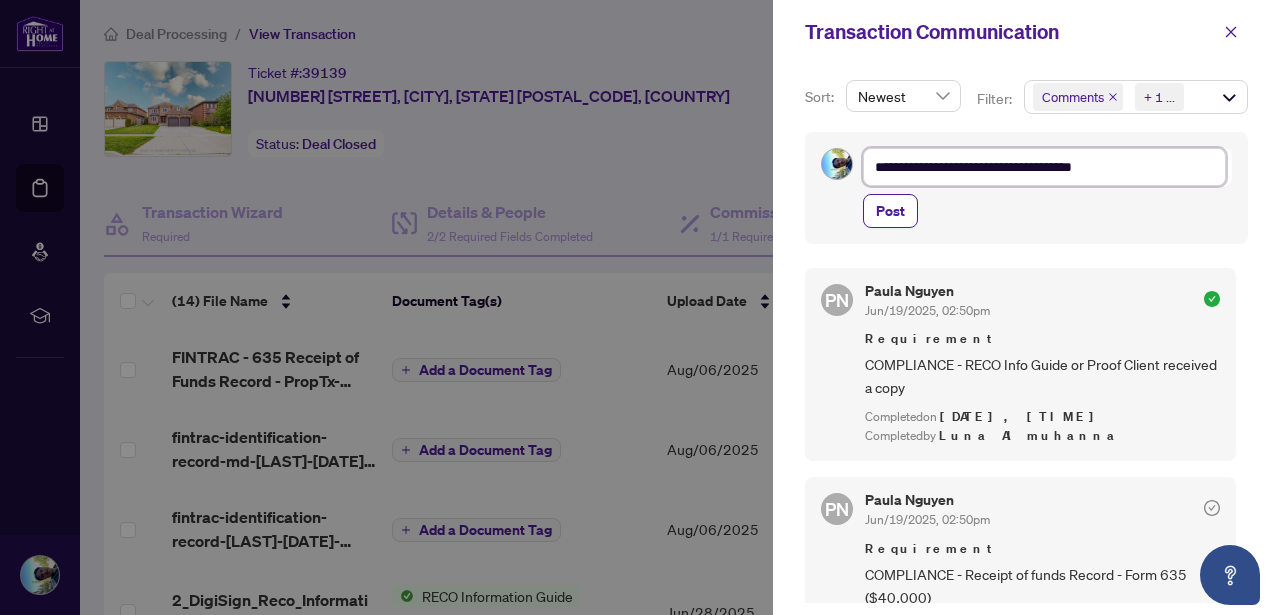 type on "**********" 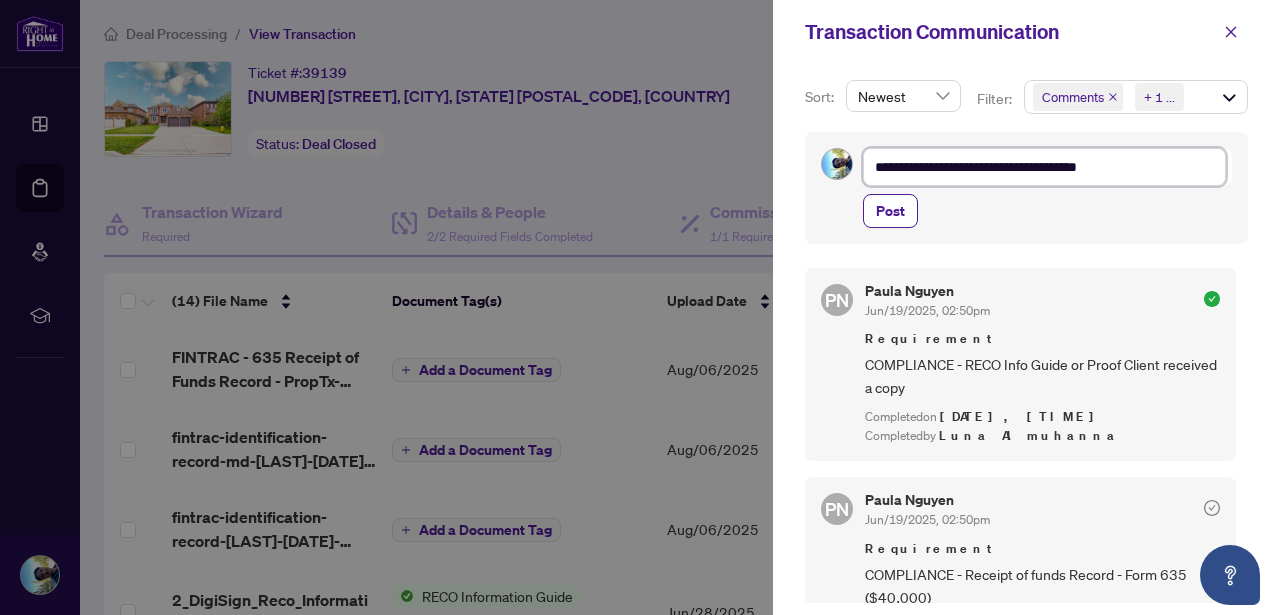 type on "**********" 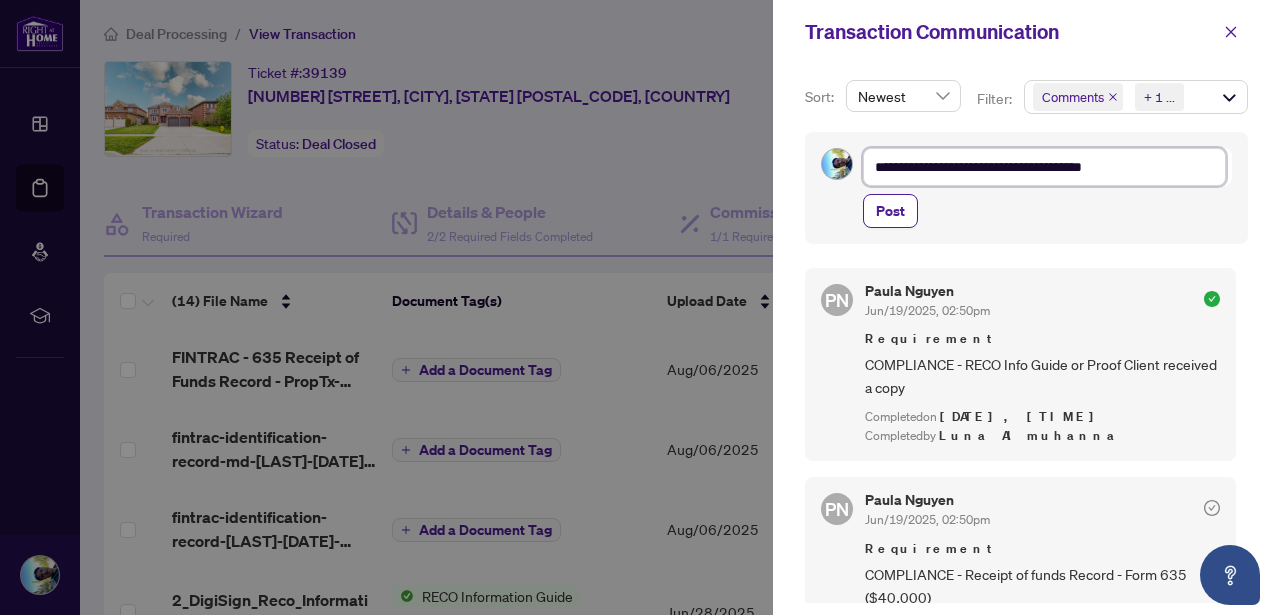 type on "**********" 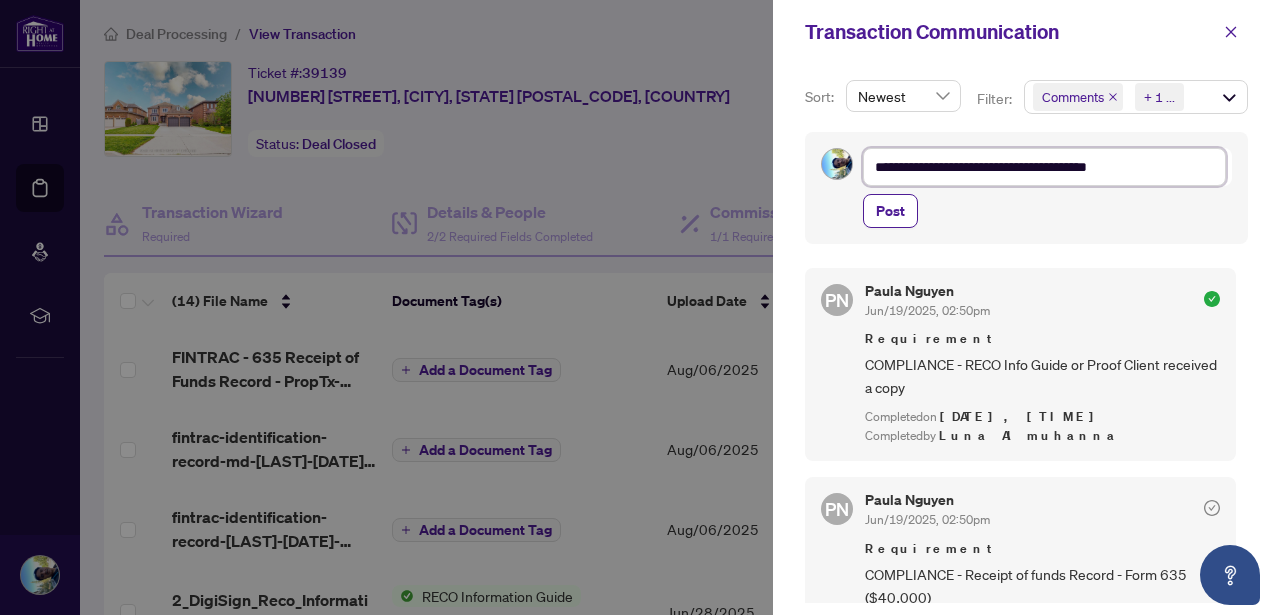 type on "**********" 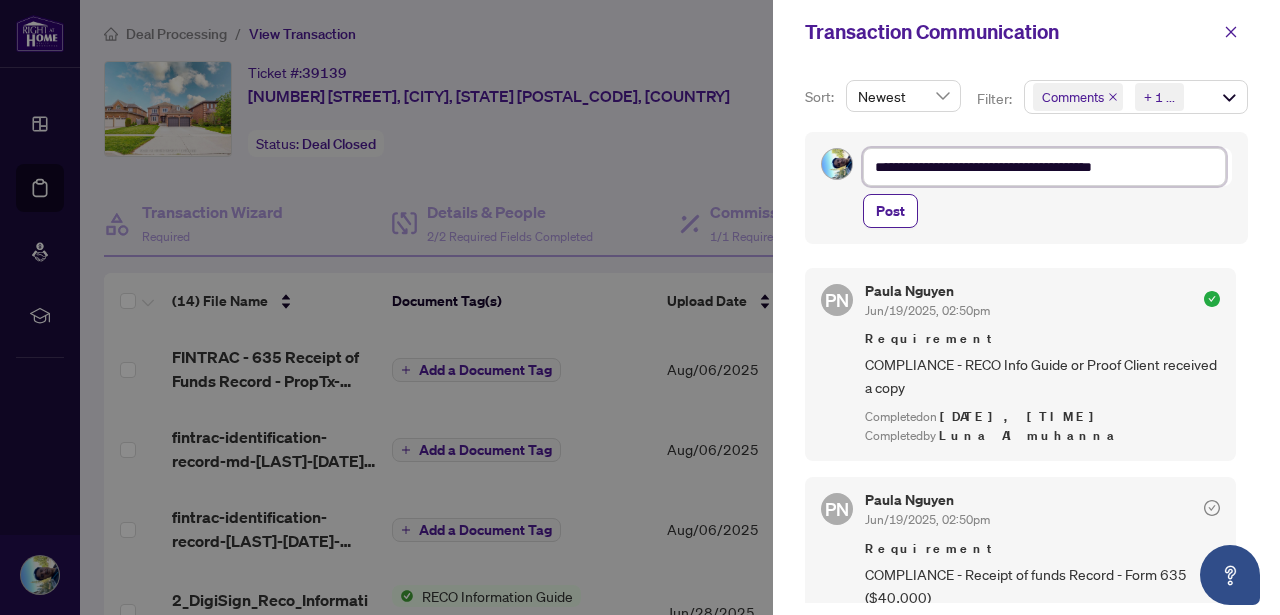 type on "**********" 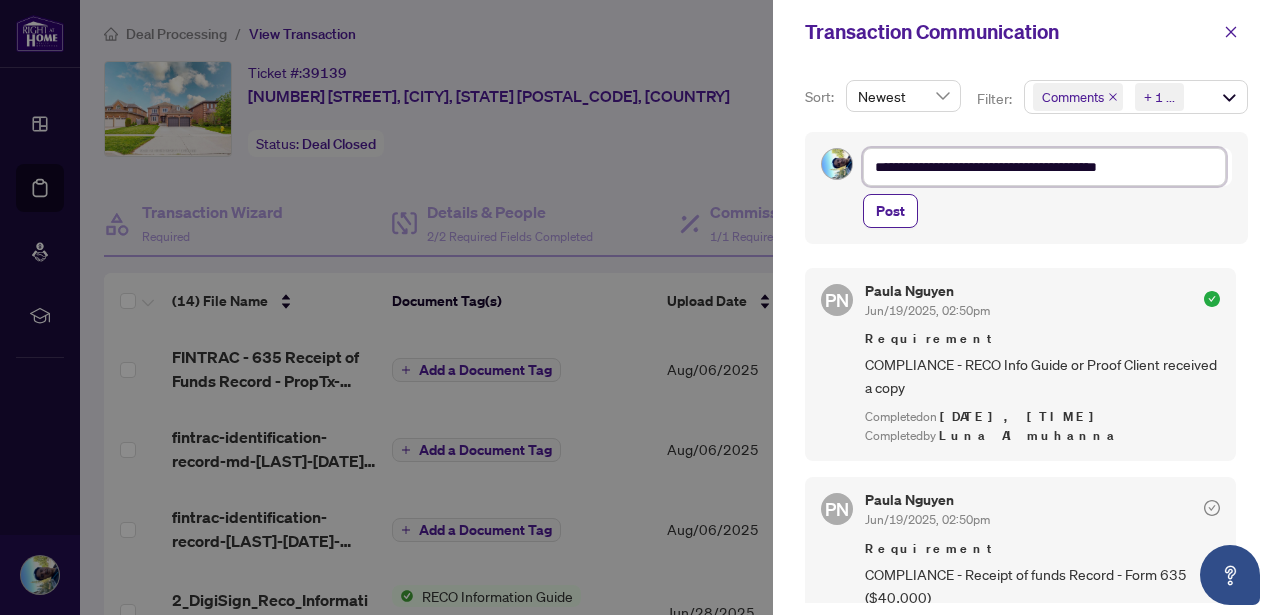 type on "**********" 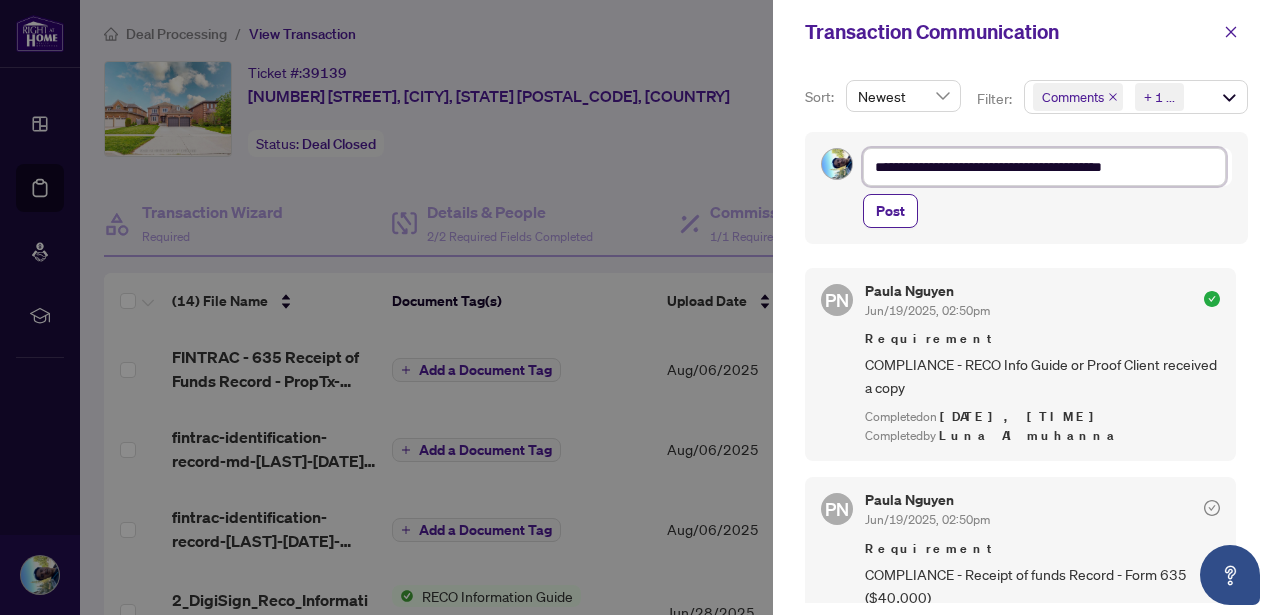 type on "**********" 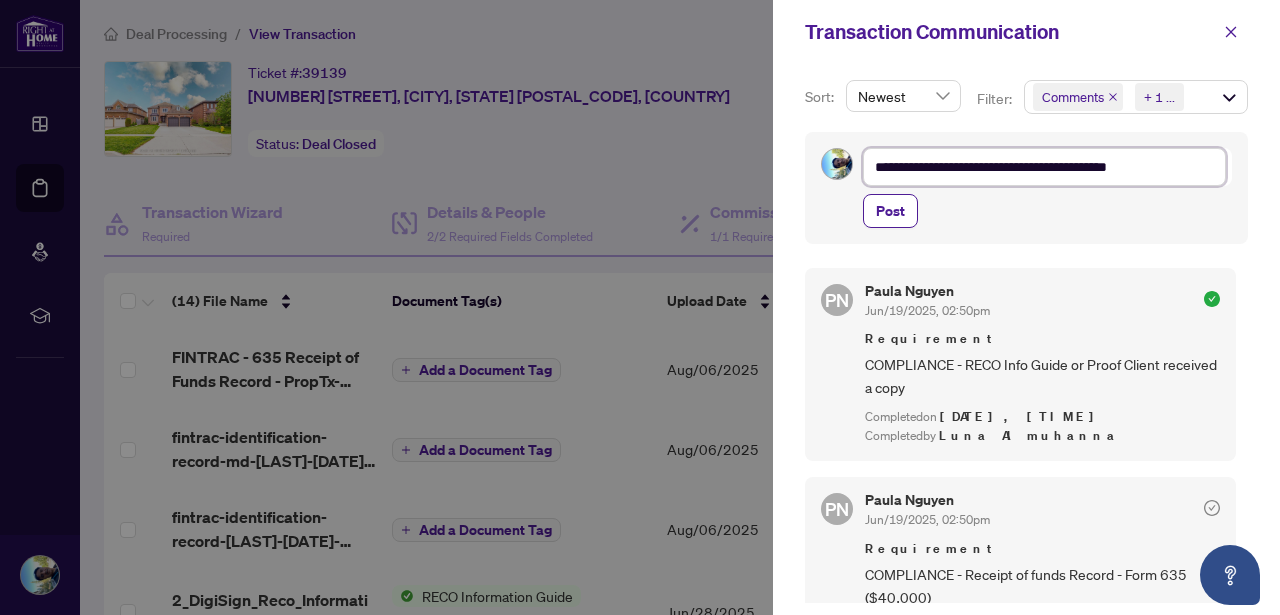 type on "**********" 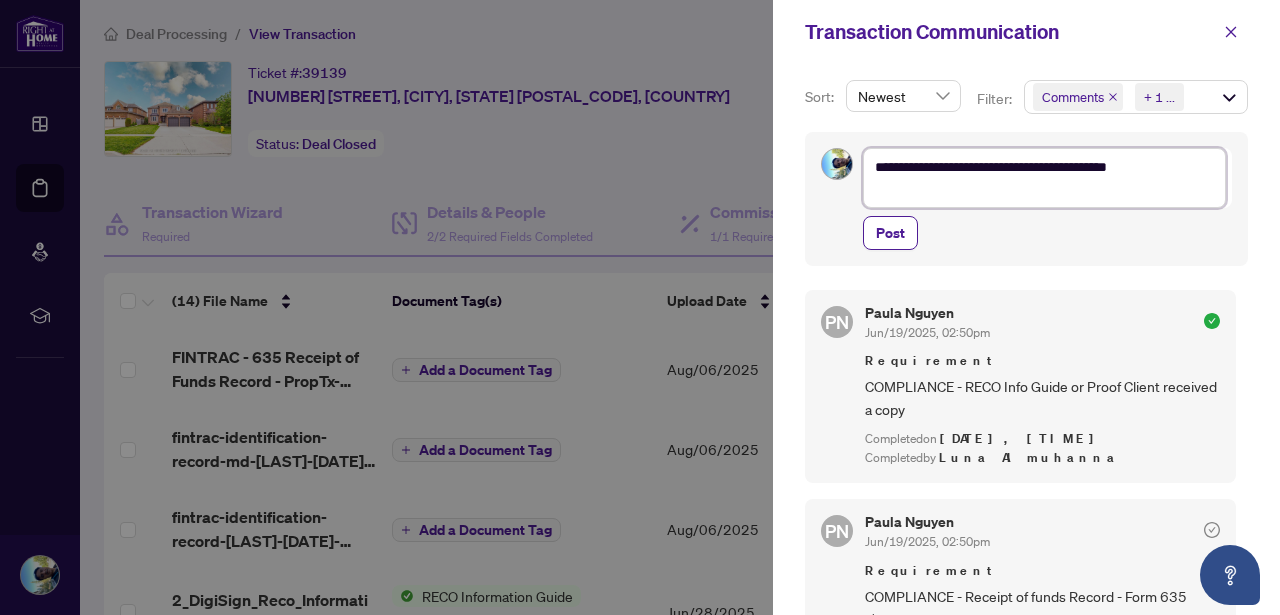 type on "**********" 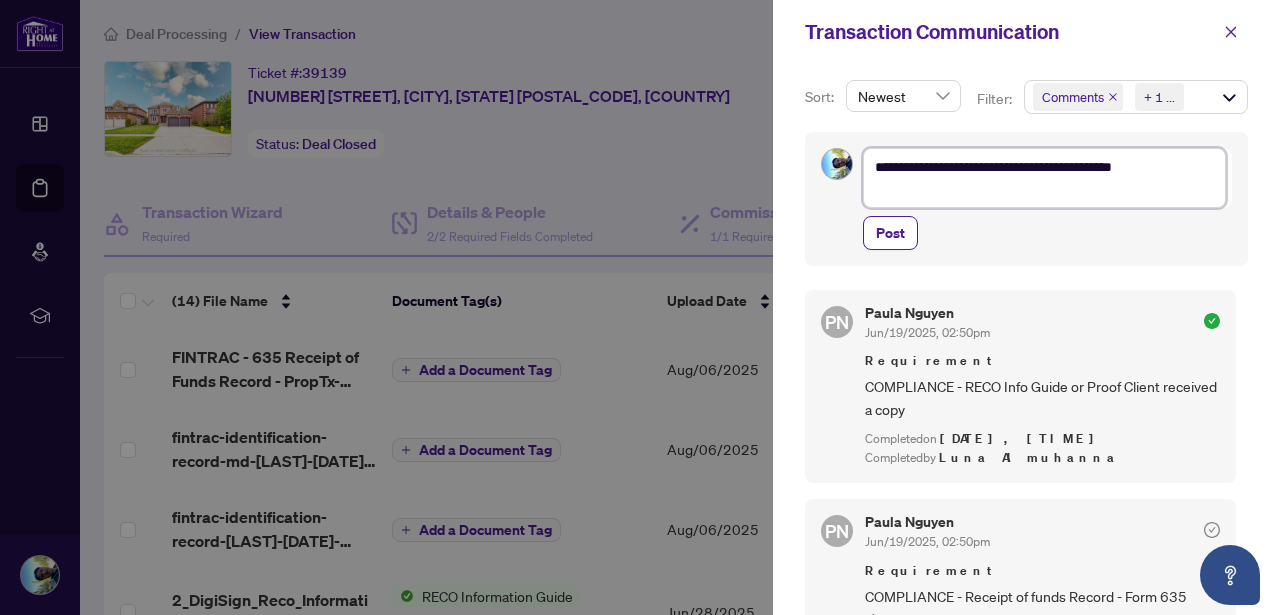 type on "**********" 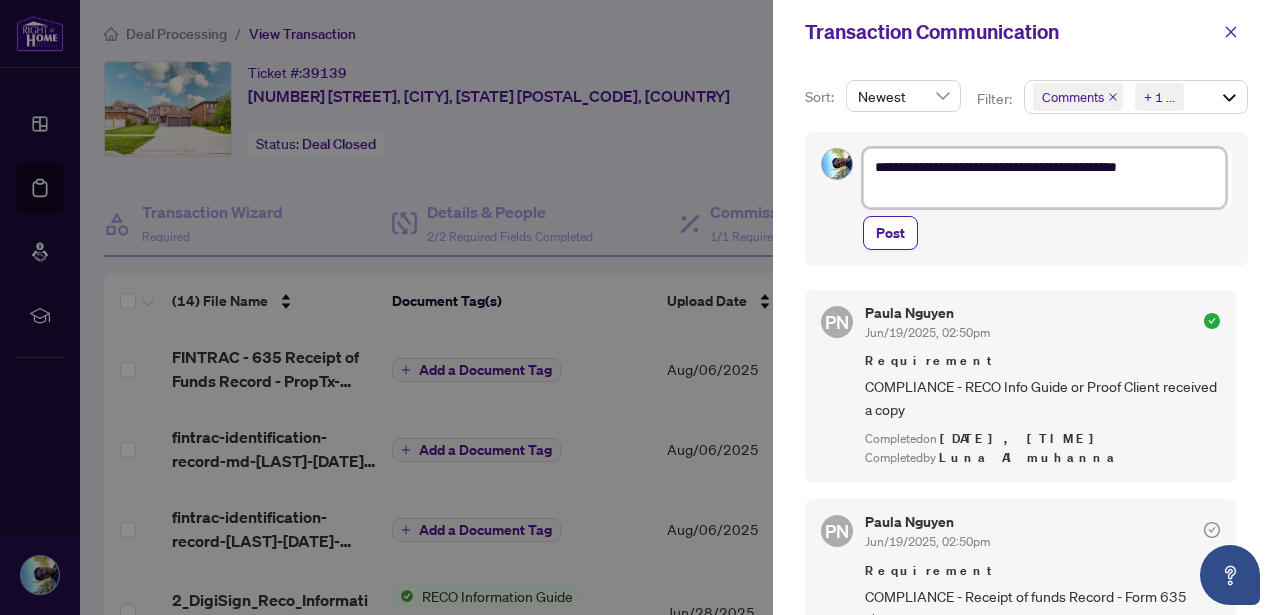 type on "**********" 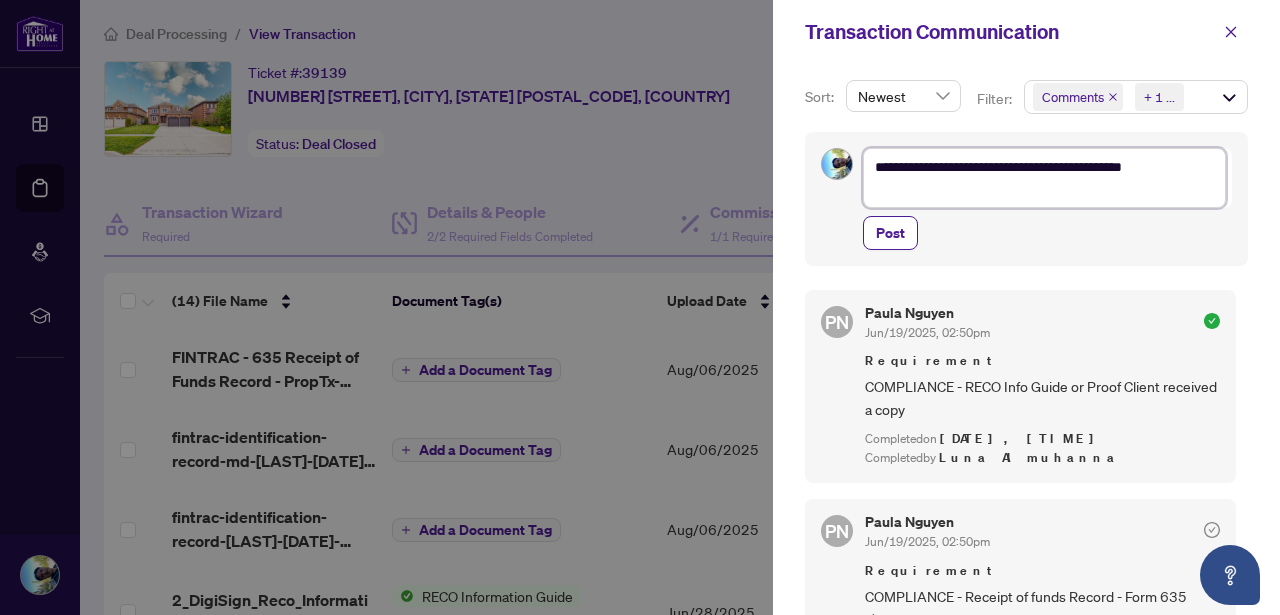 type on "**********" 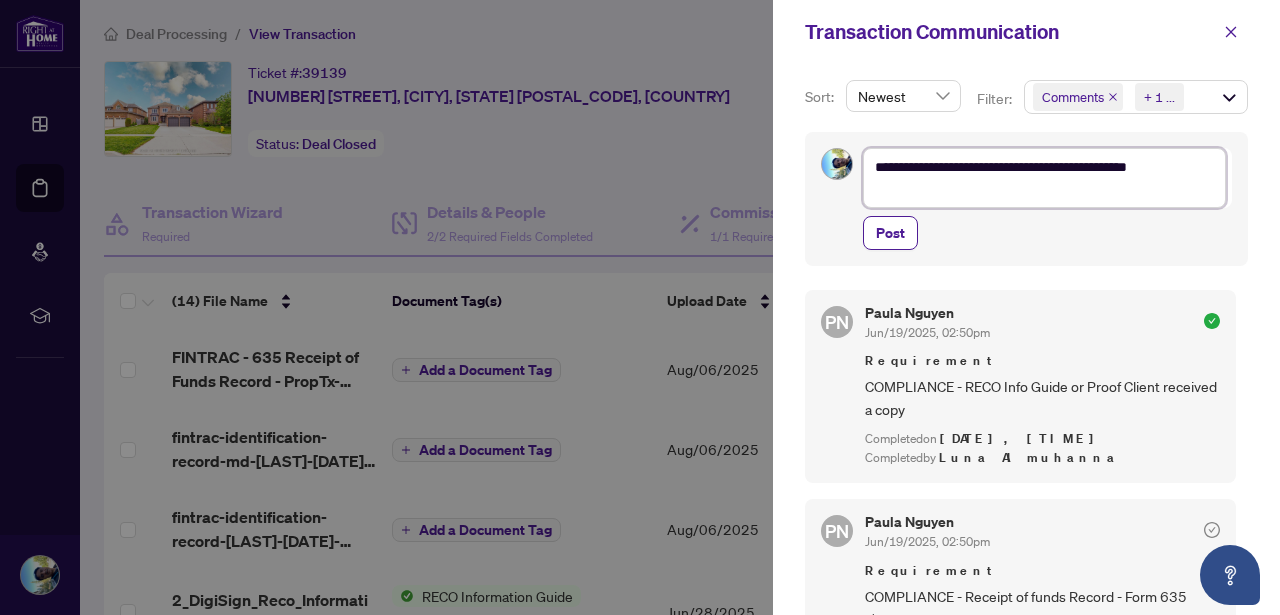 type on "**********" 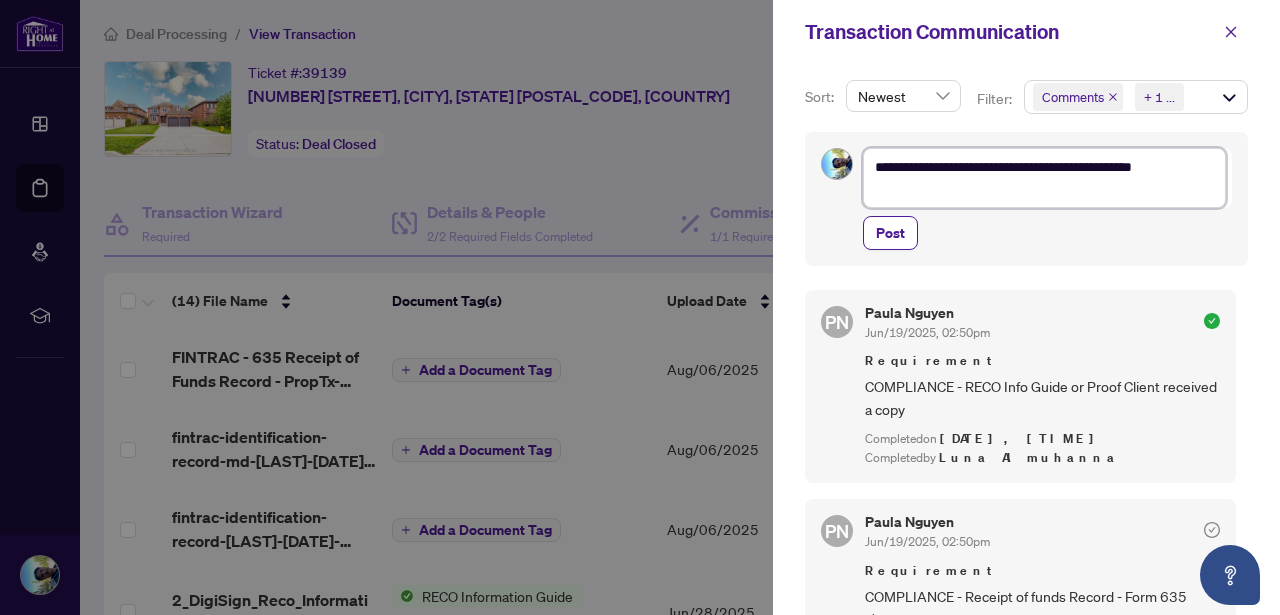type on "**********" 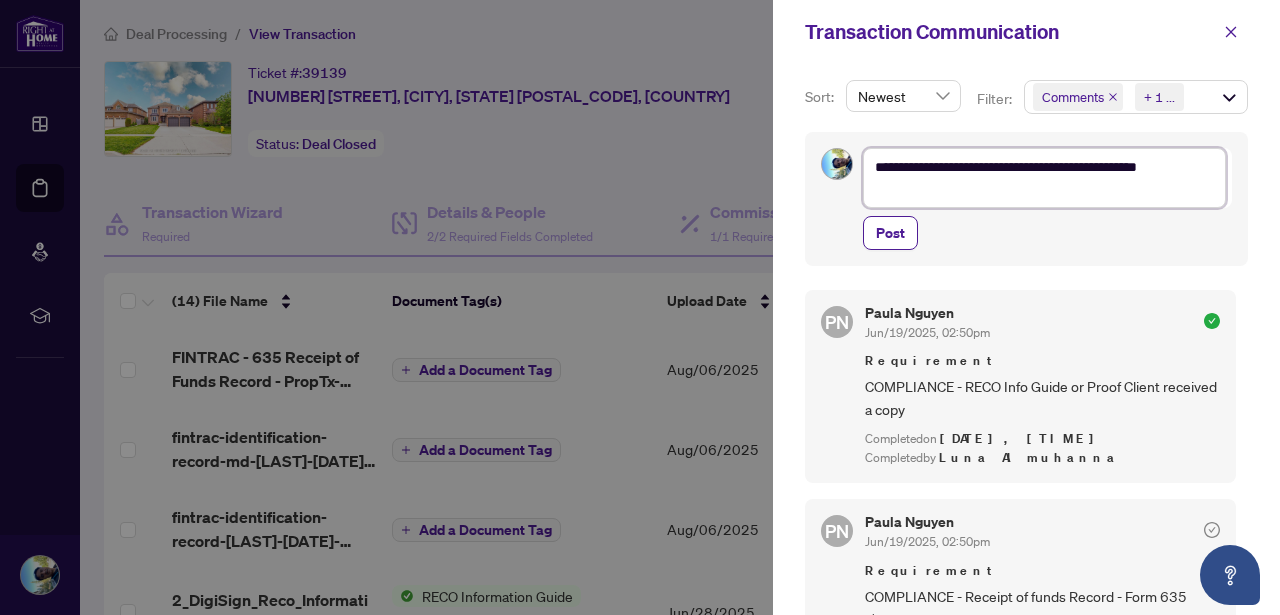 type on "**********" 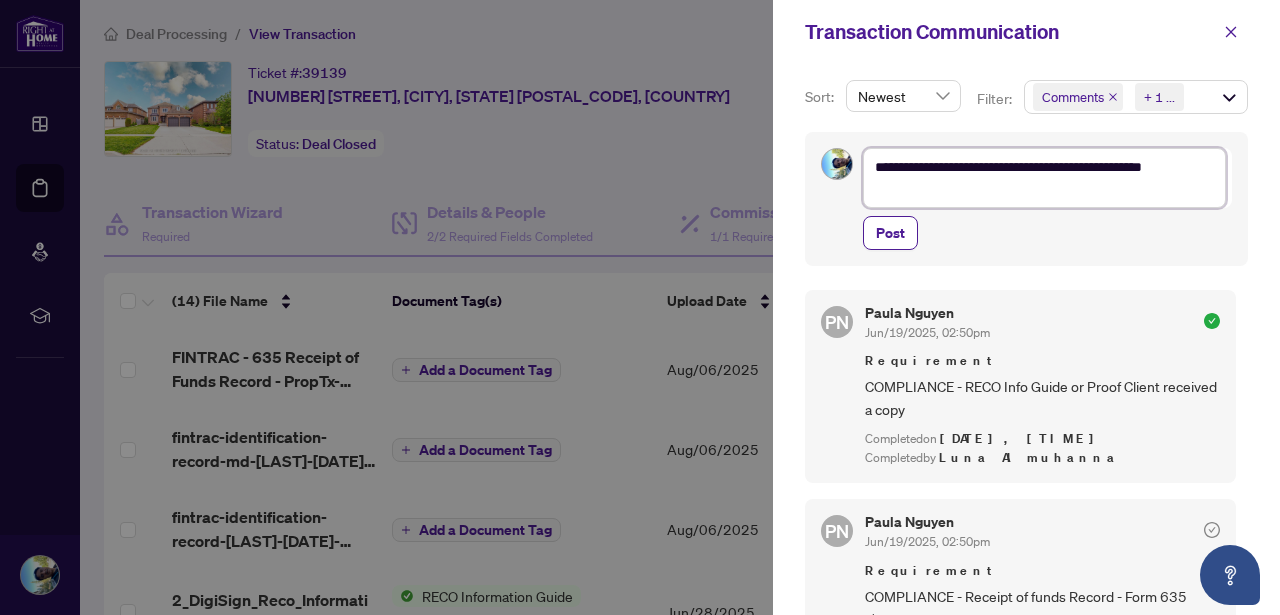 type on "**********" 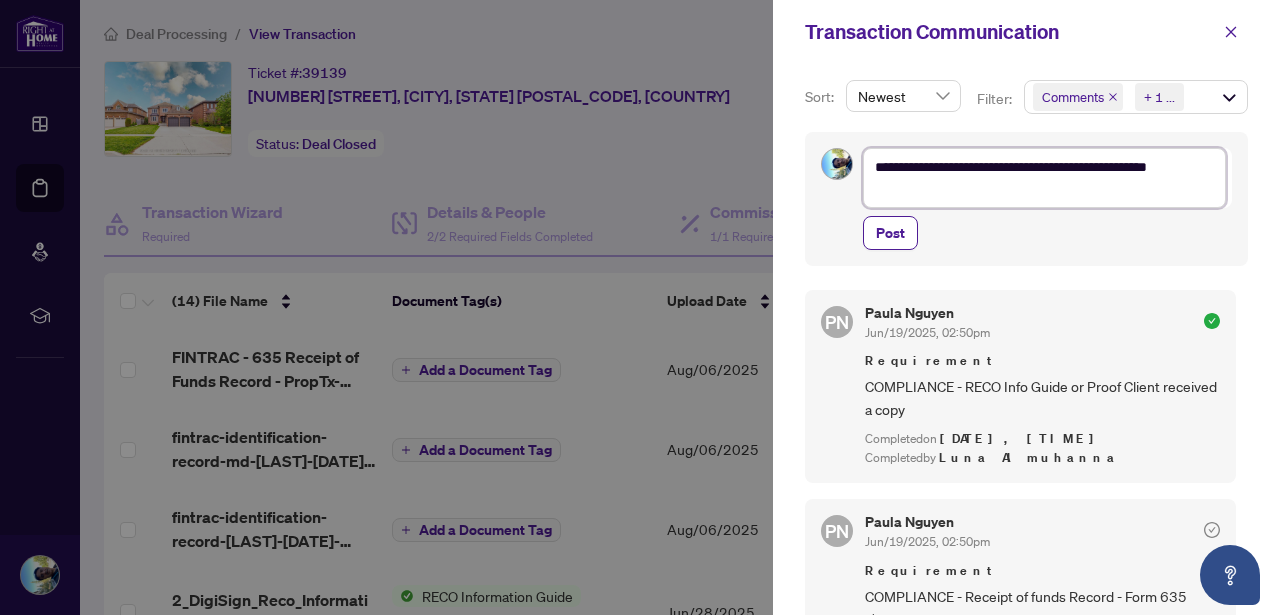 type on "**********" 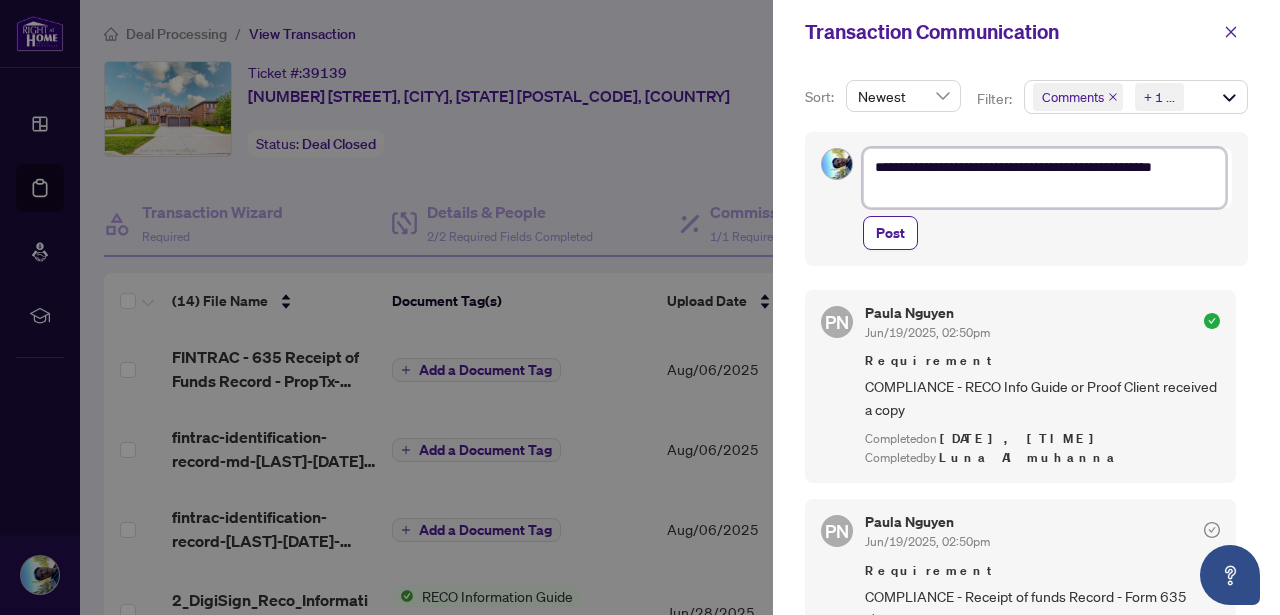type on "**********" 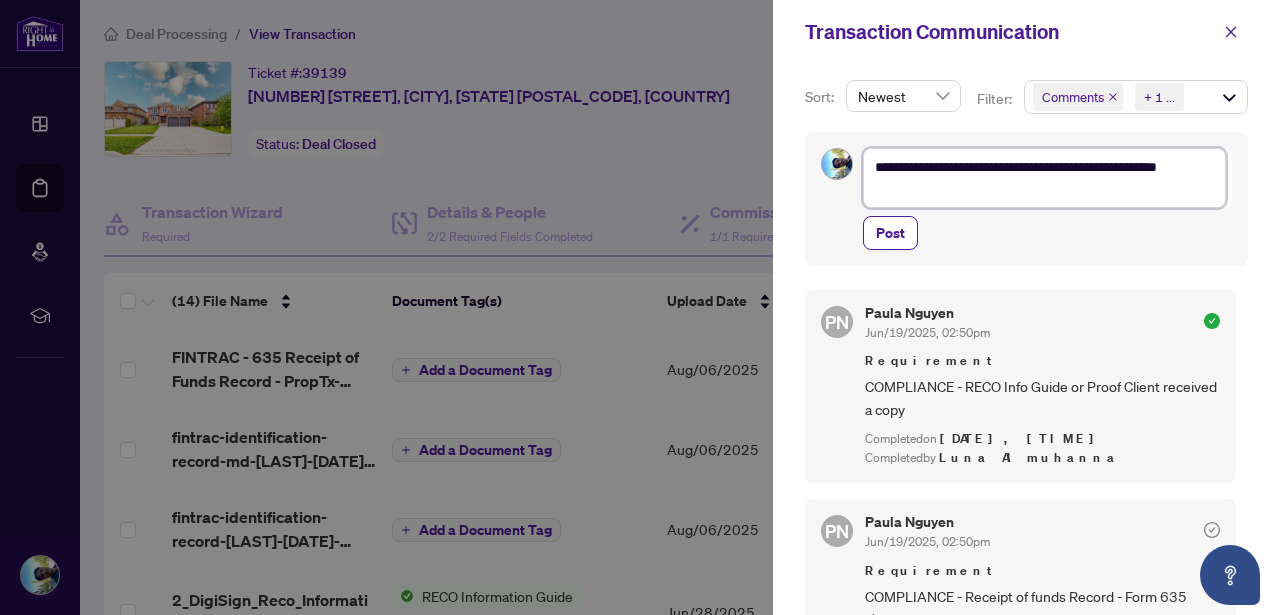 type on "**********" 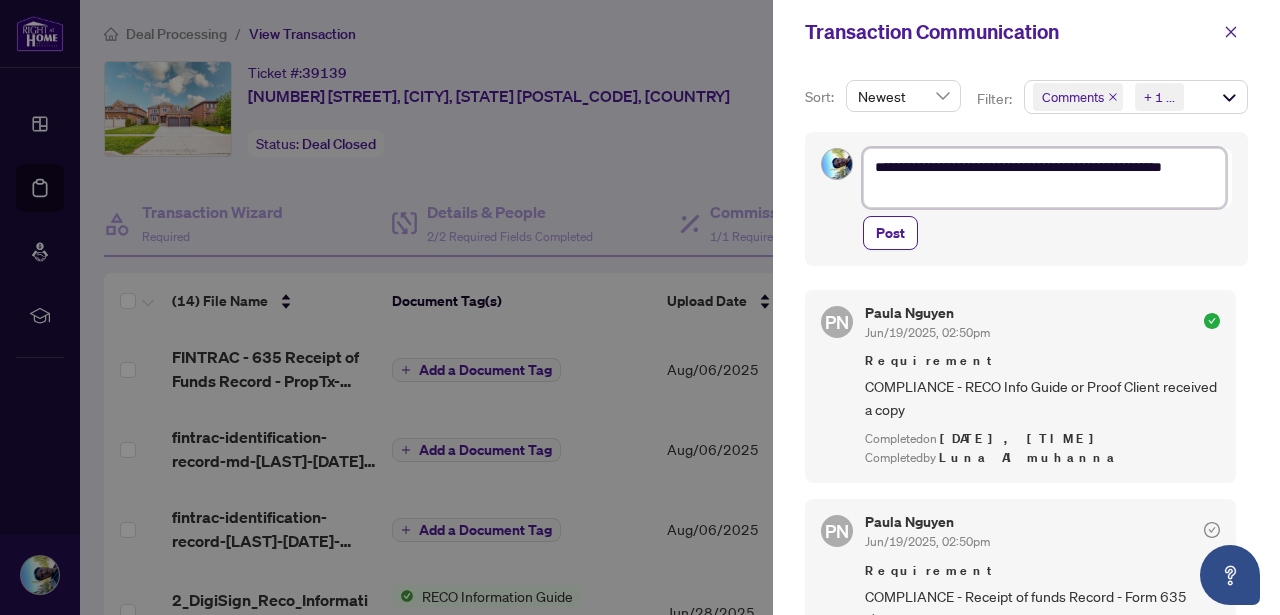 type on "**********" 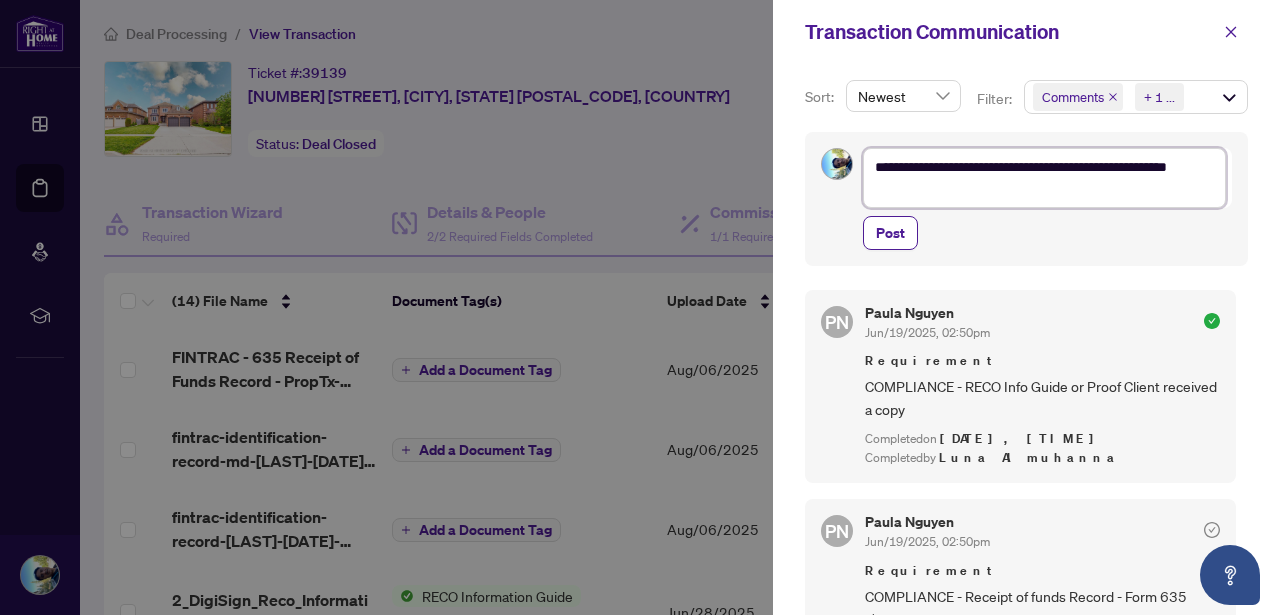 type on "**********" 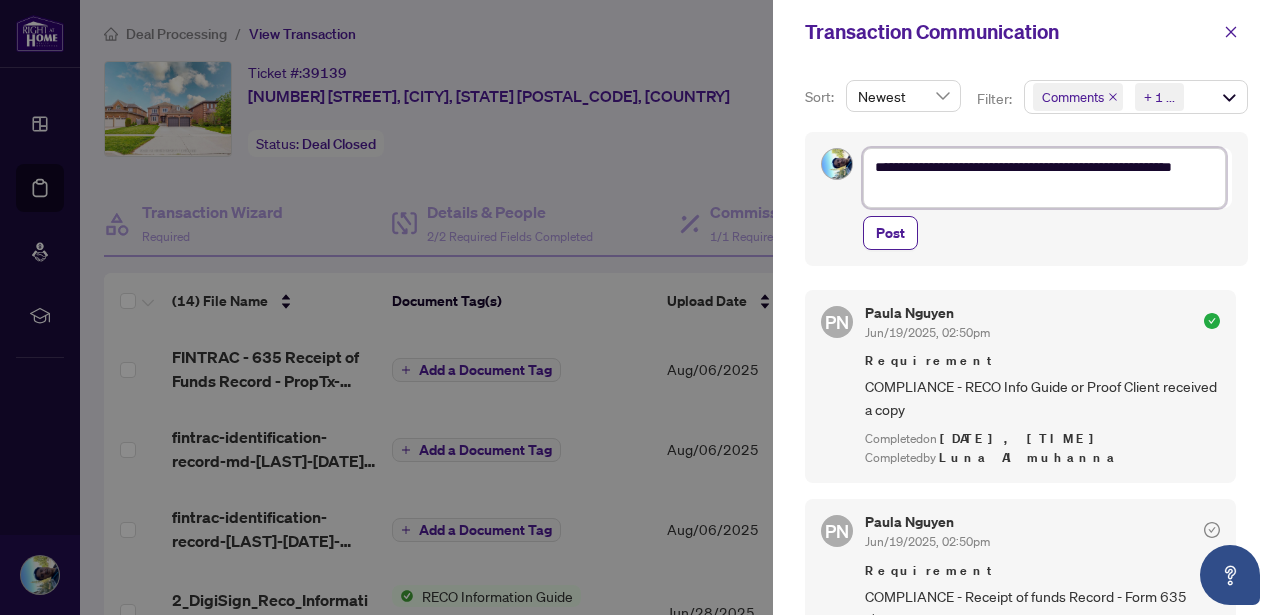 type on "**********" 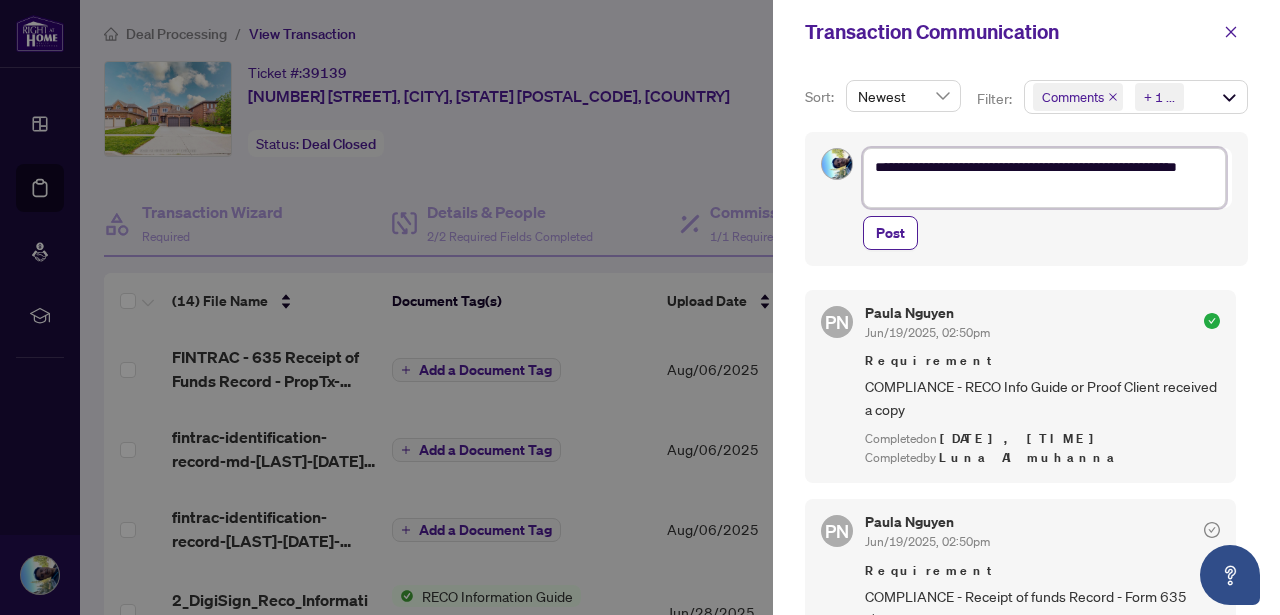 type on "**********" 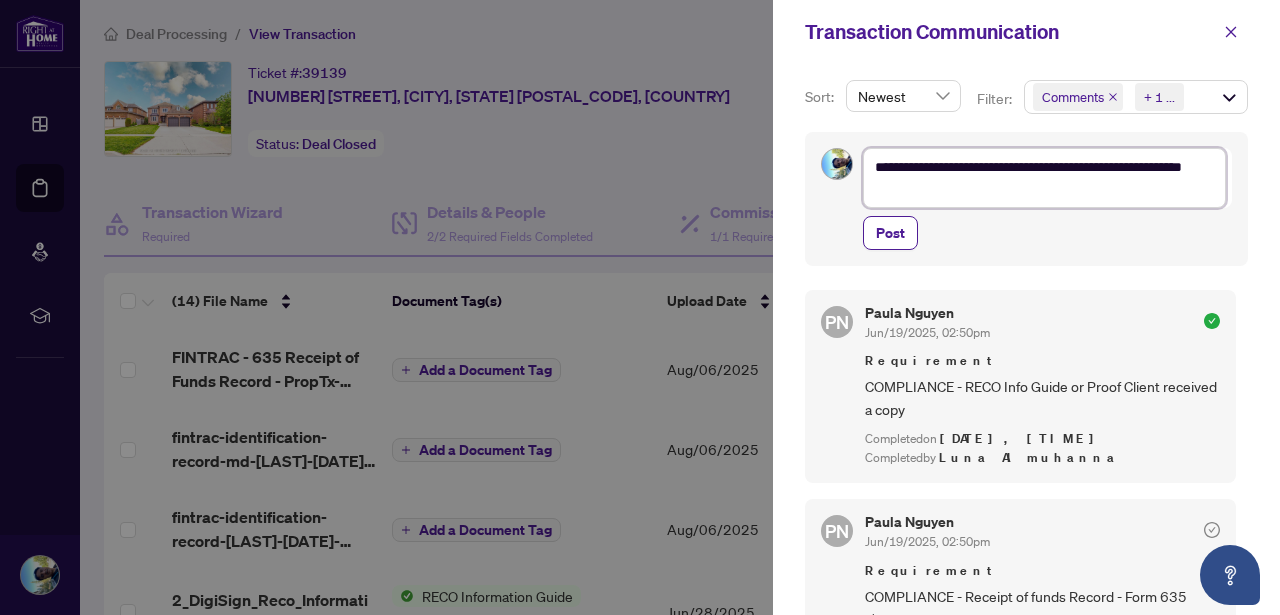 type on "**********" 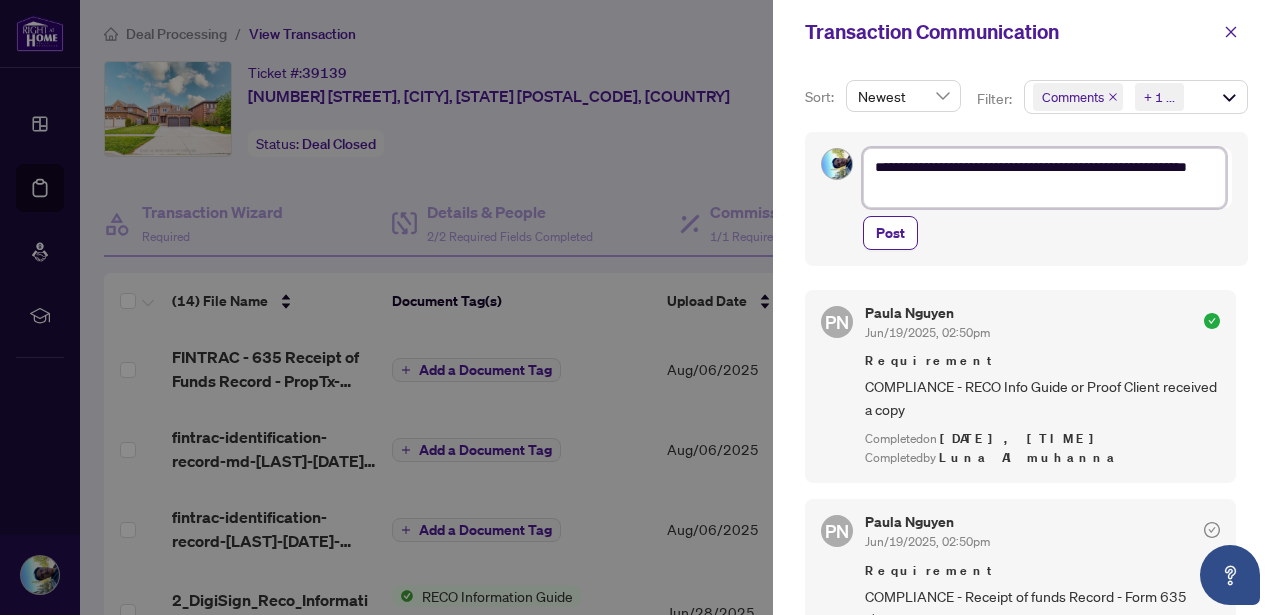 type on "**********" 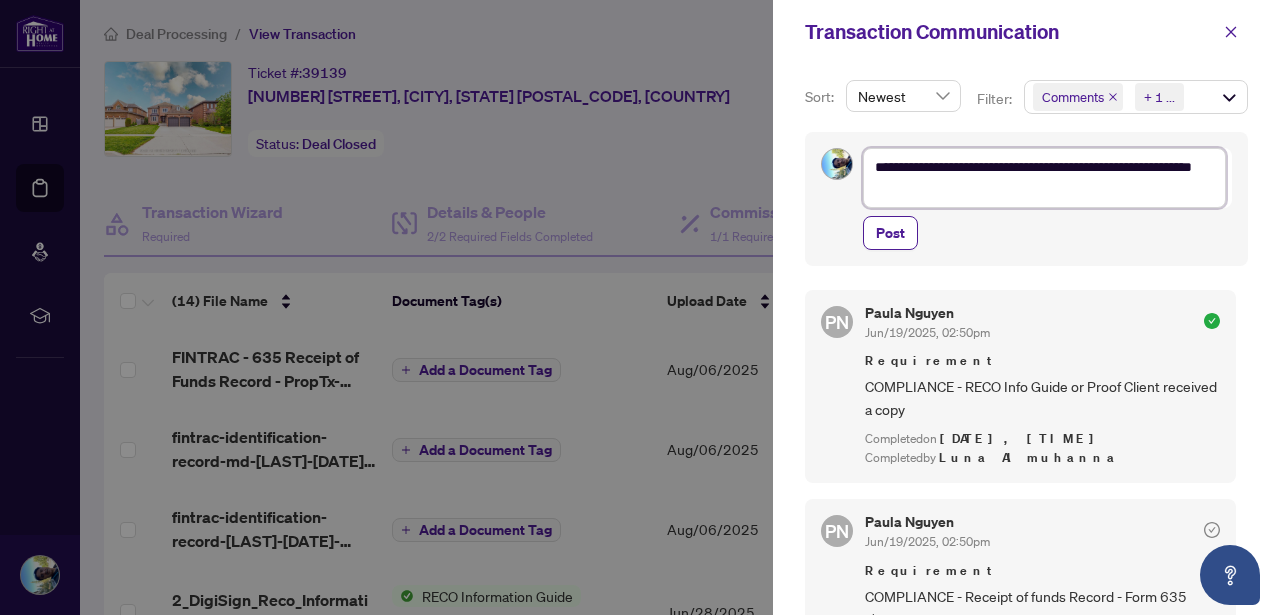 type on "**********" 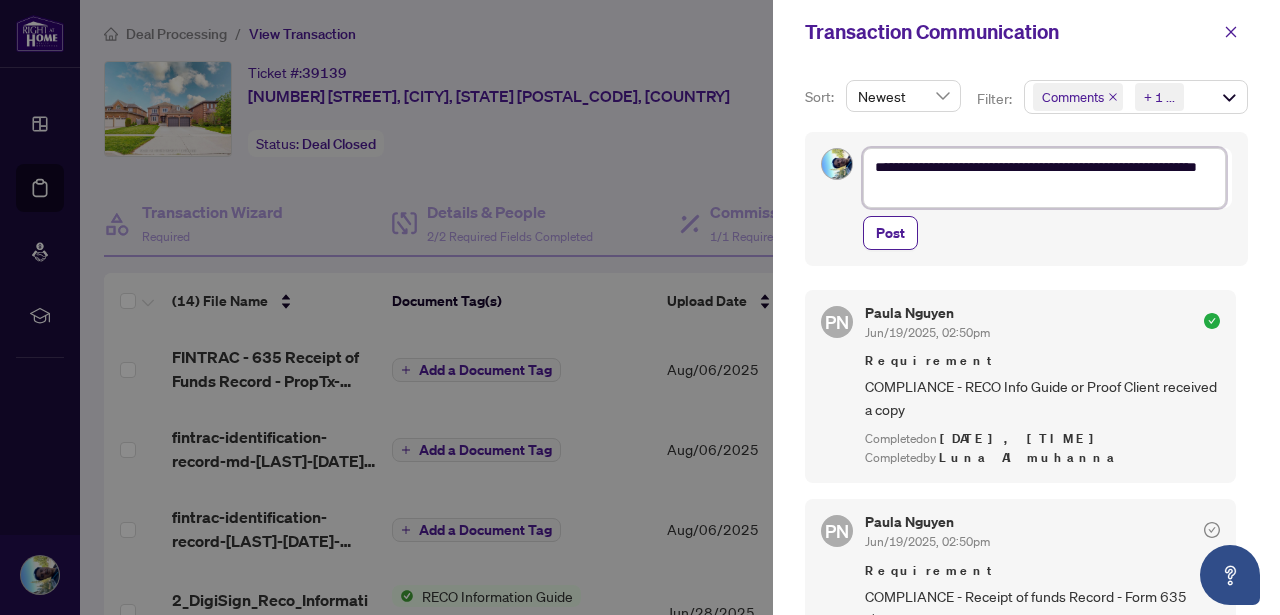 type on "**********" 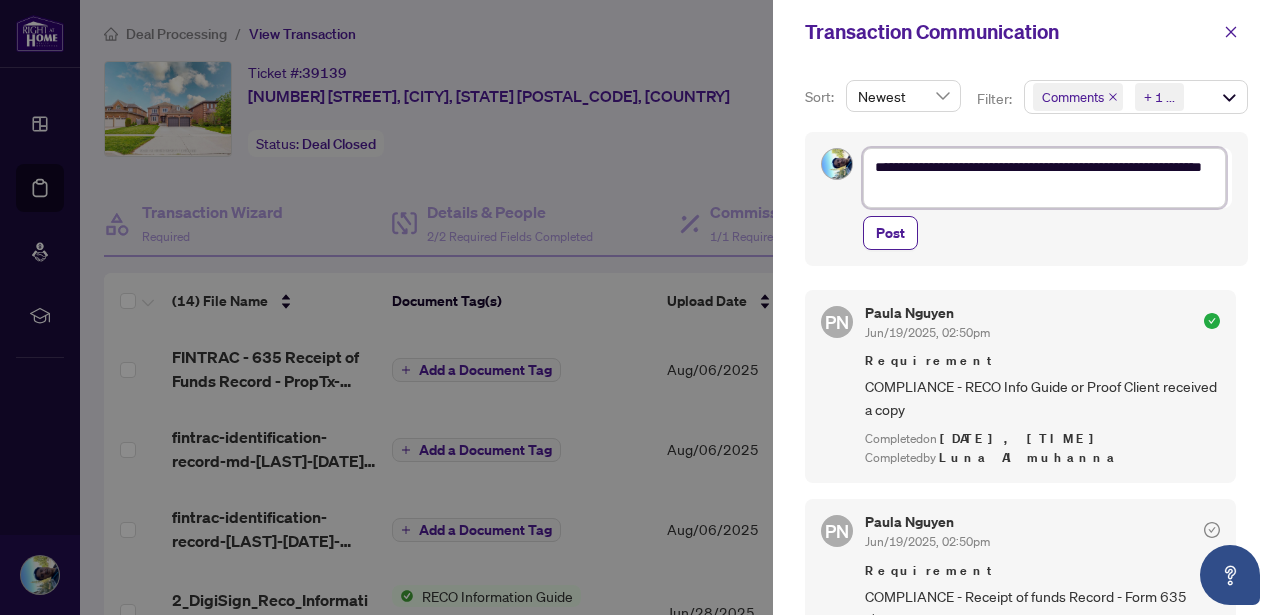 type on "**********" 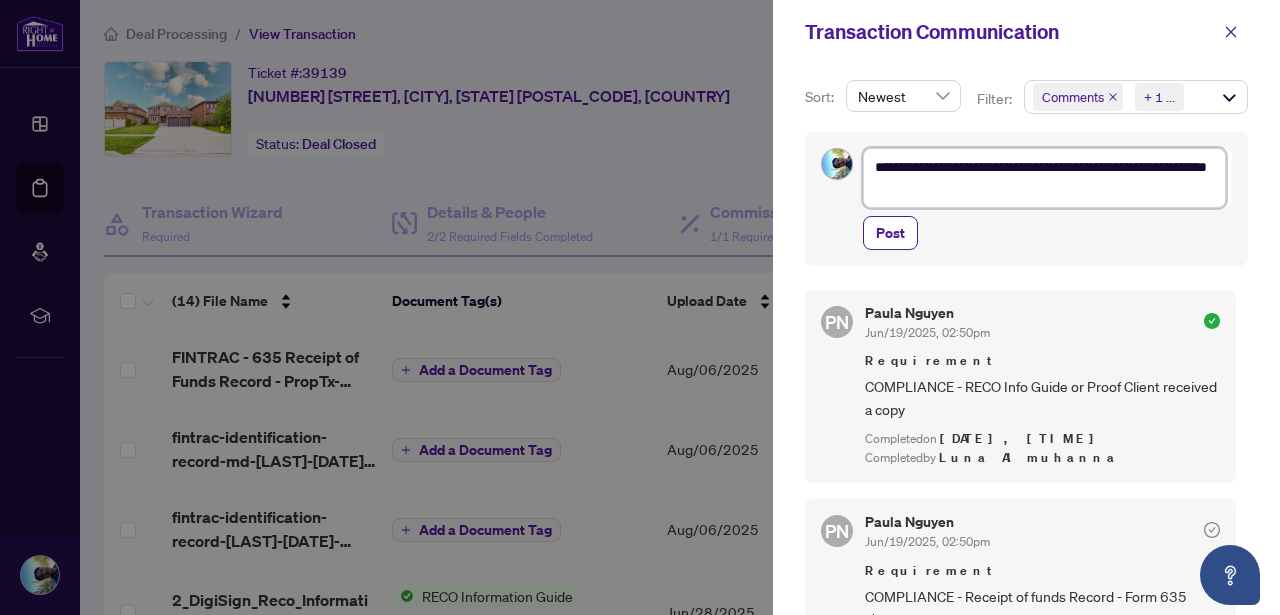 type on "**********" 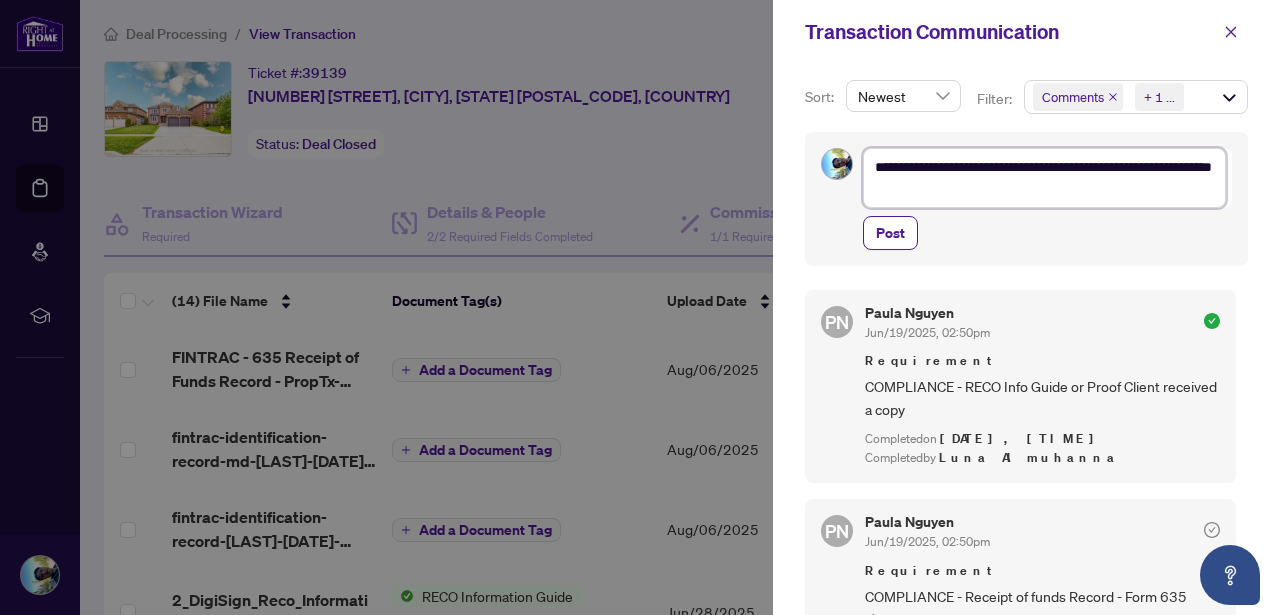 type on "**********" 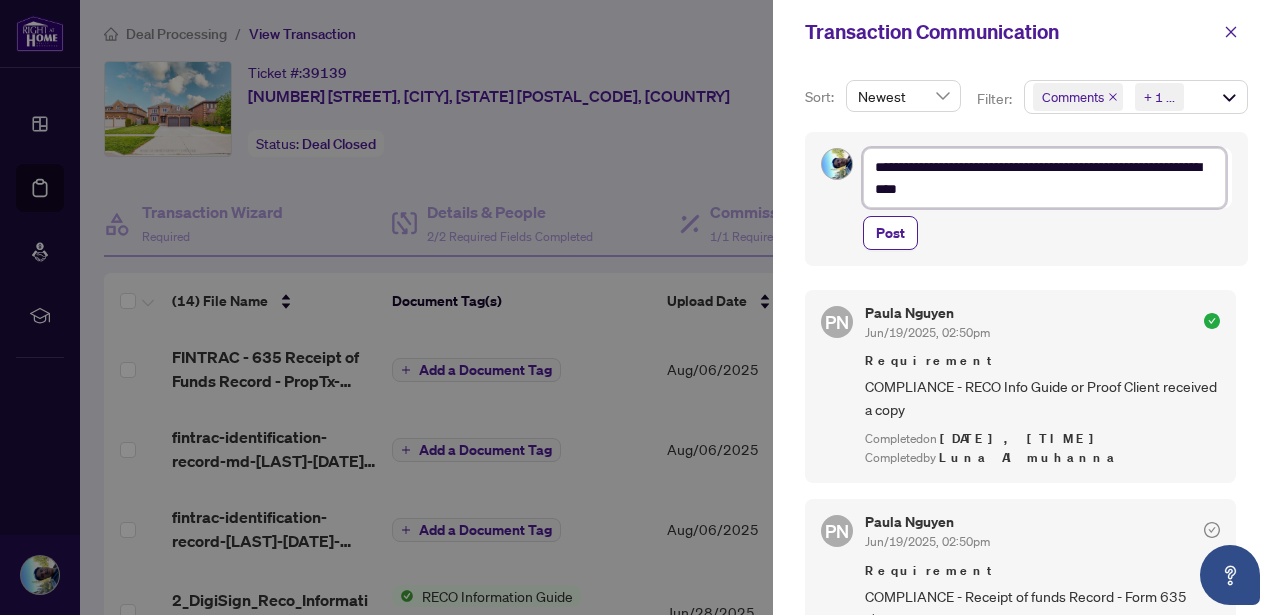 type on "**********" 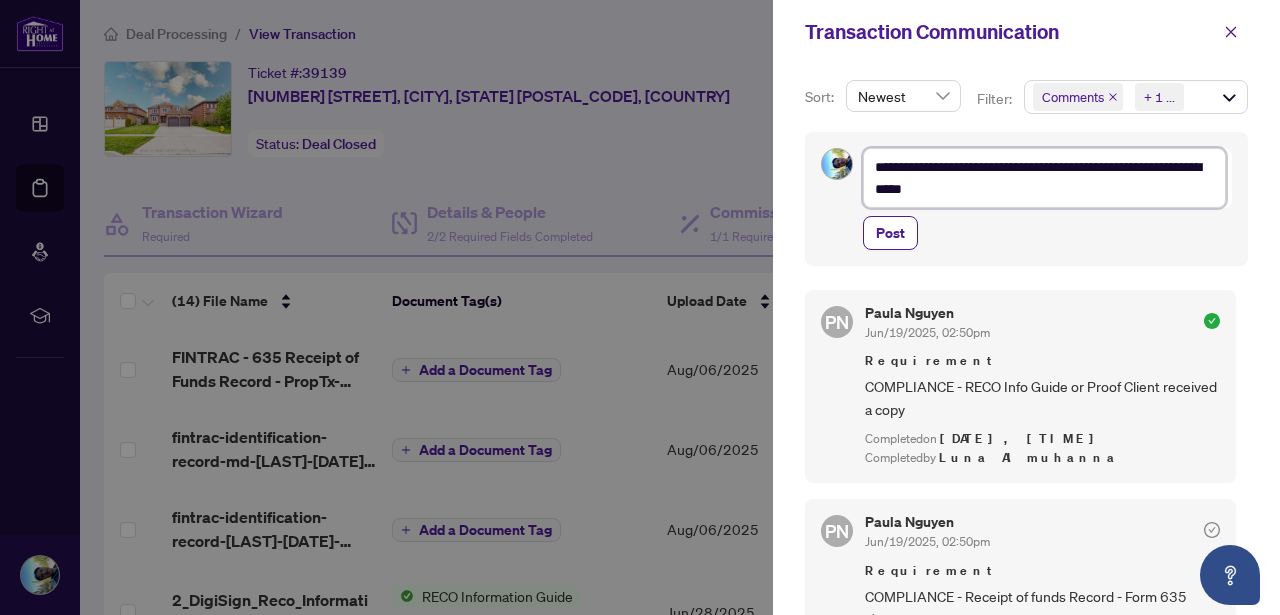 type on "**********" 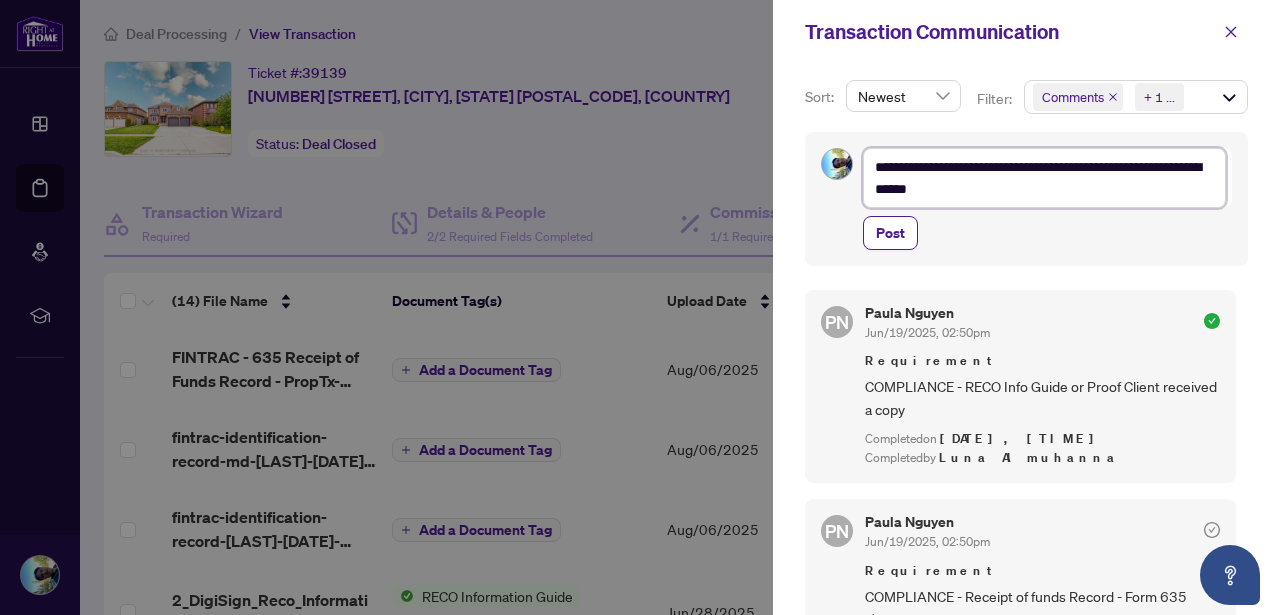 type on "**********" 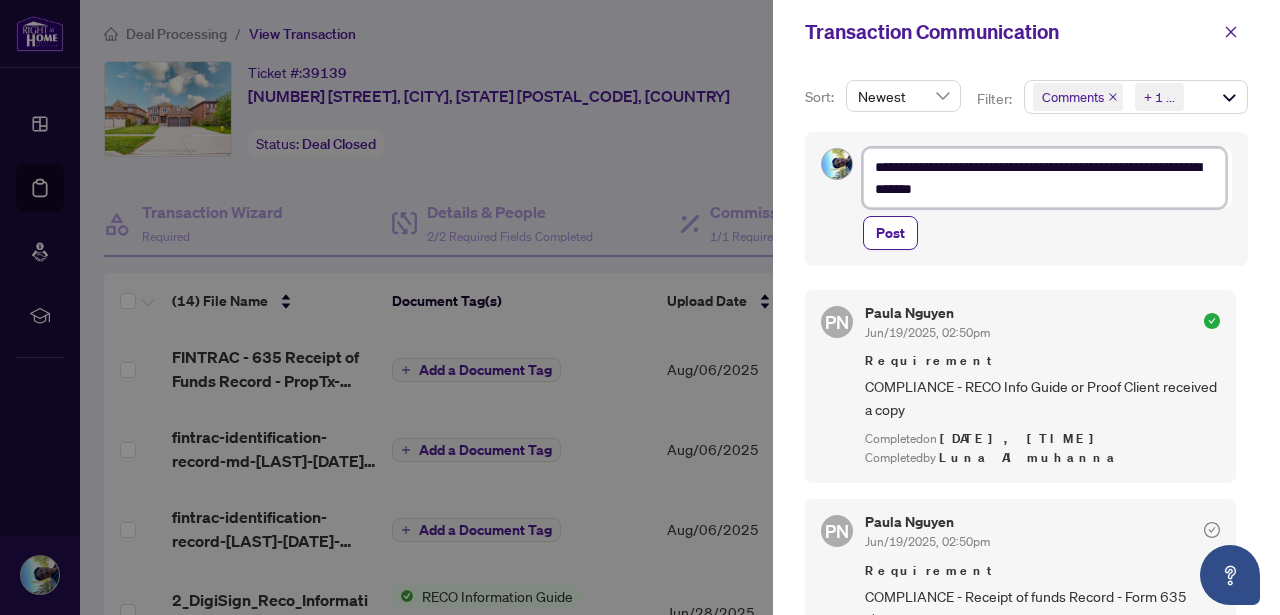 type on "**********" 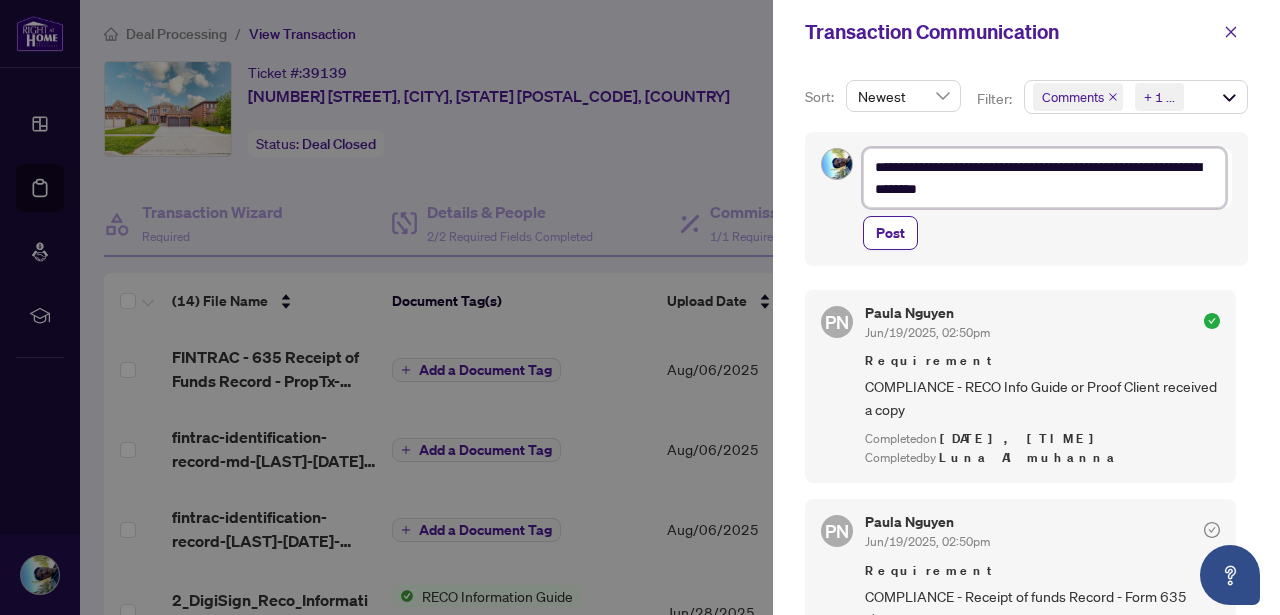 type on "**********" 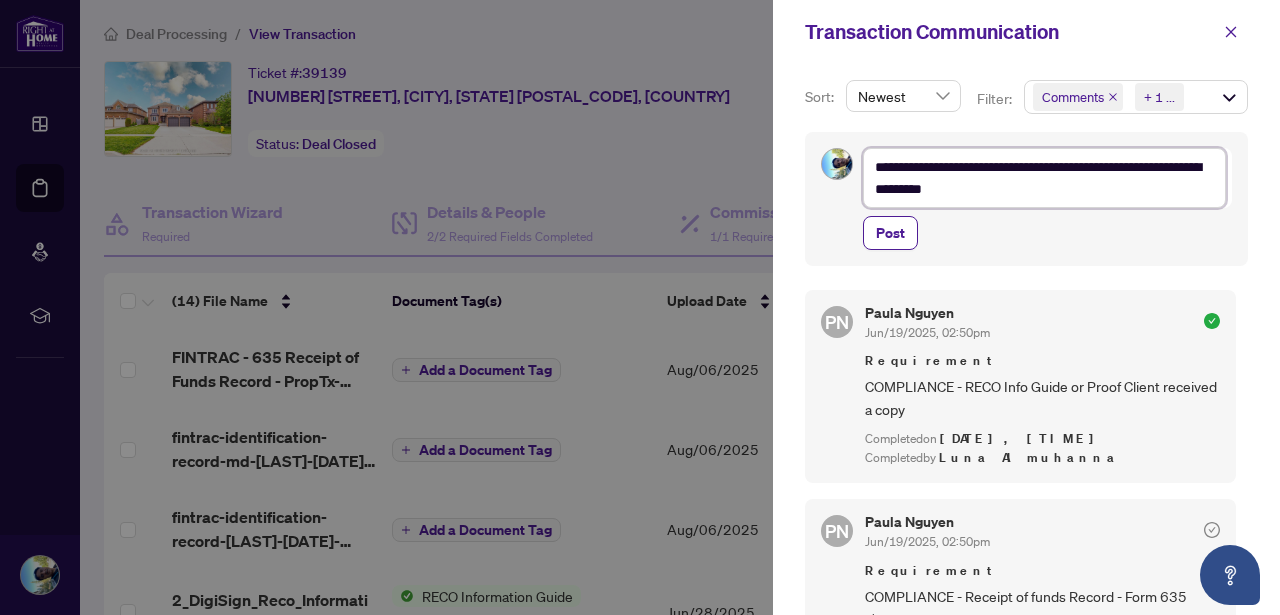 type on "**********" 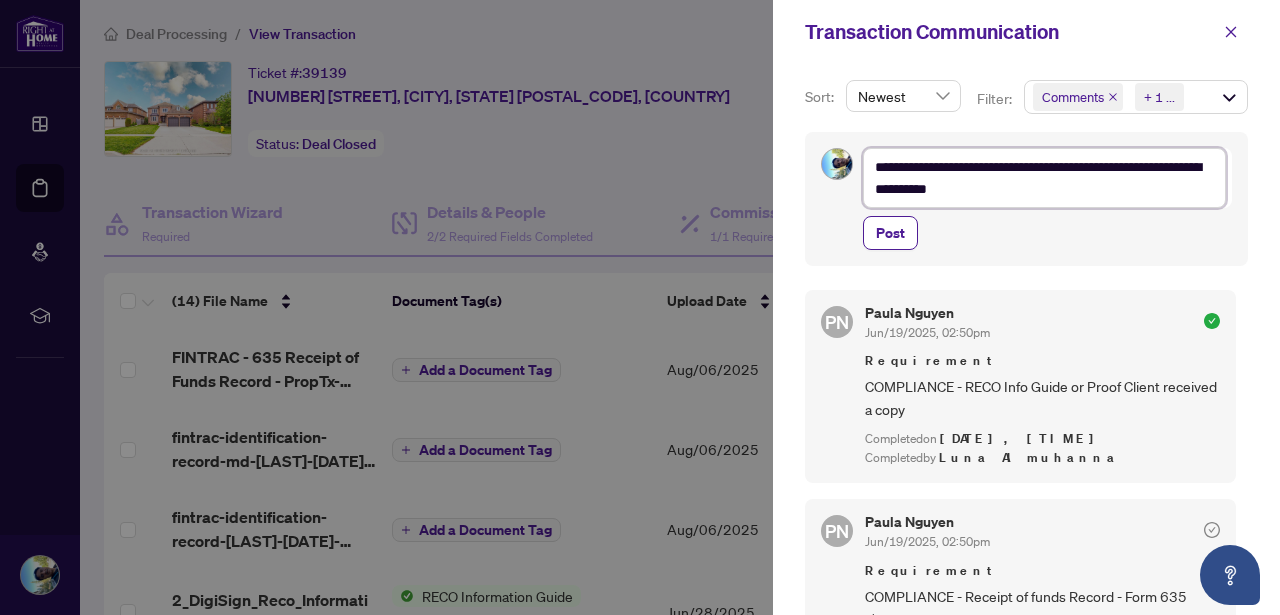 type on "**********" 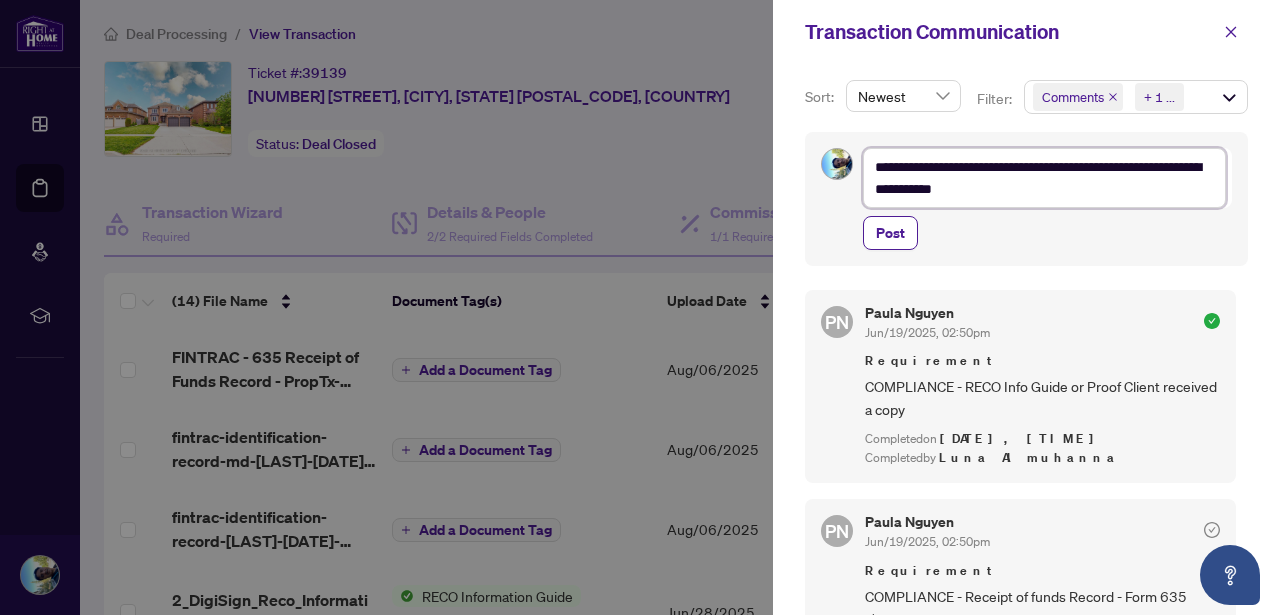 type on "**********" 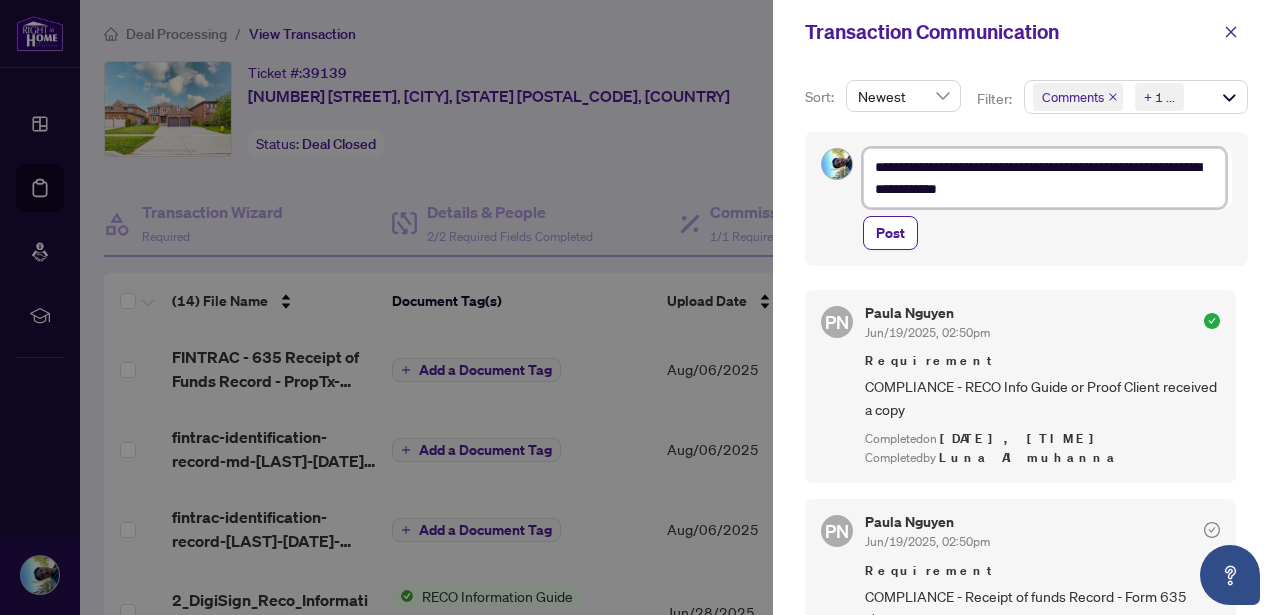 type on "**********" 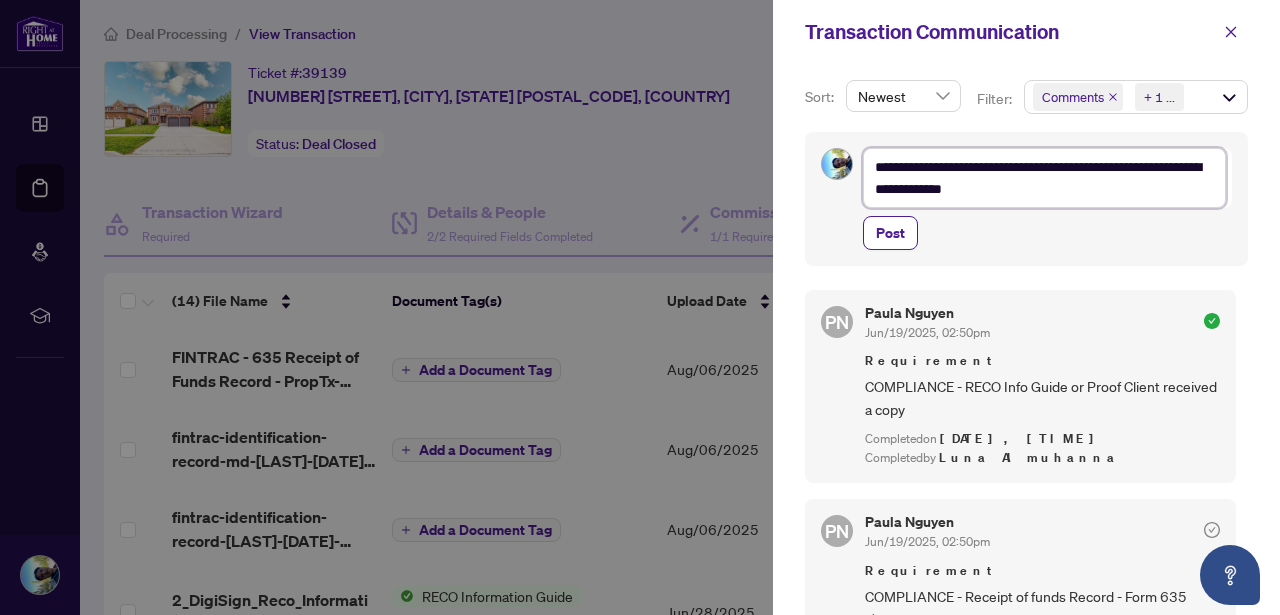 type on "**********" 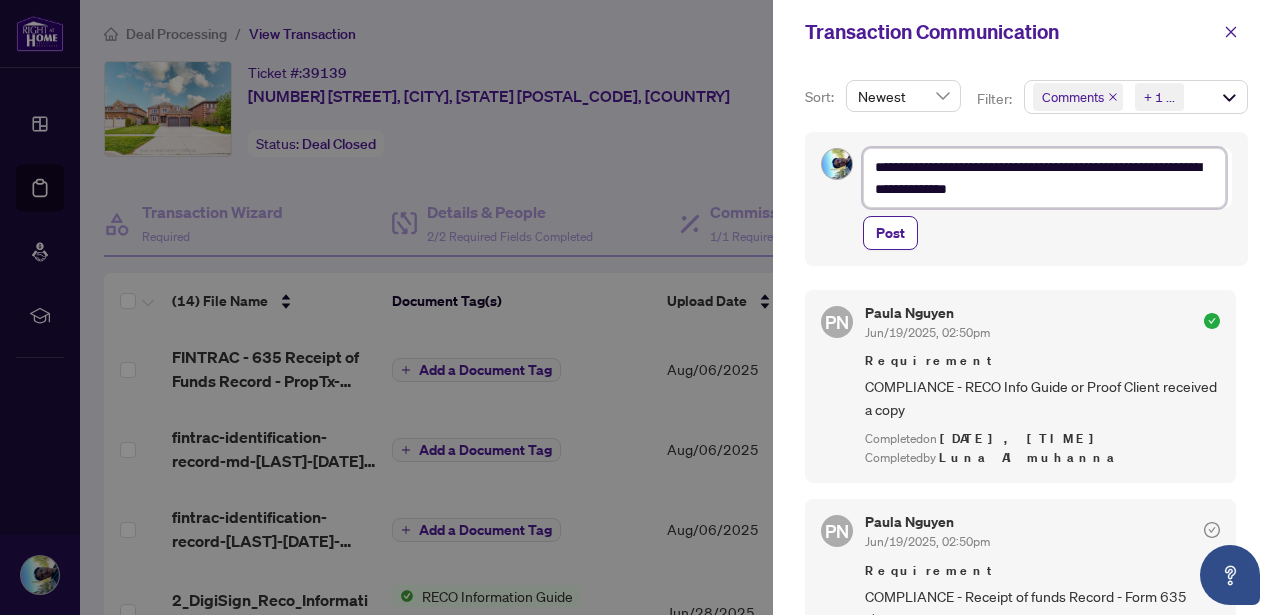 type on "**********" 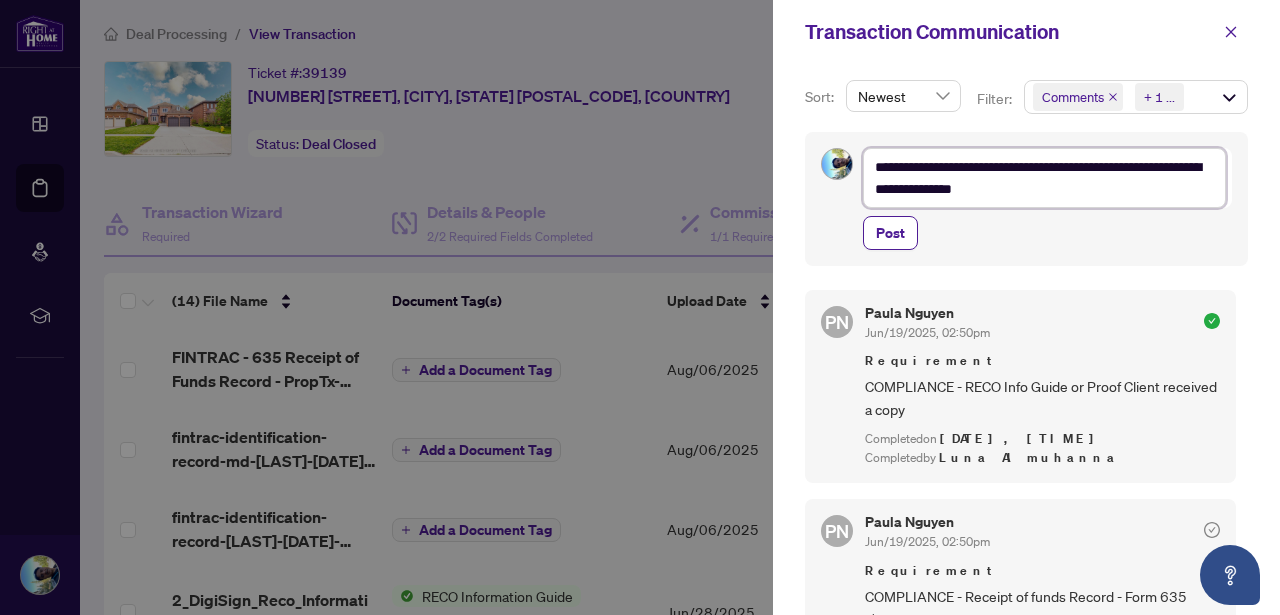 type on "**********" 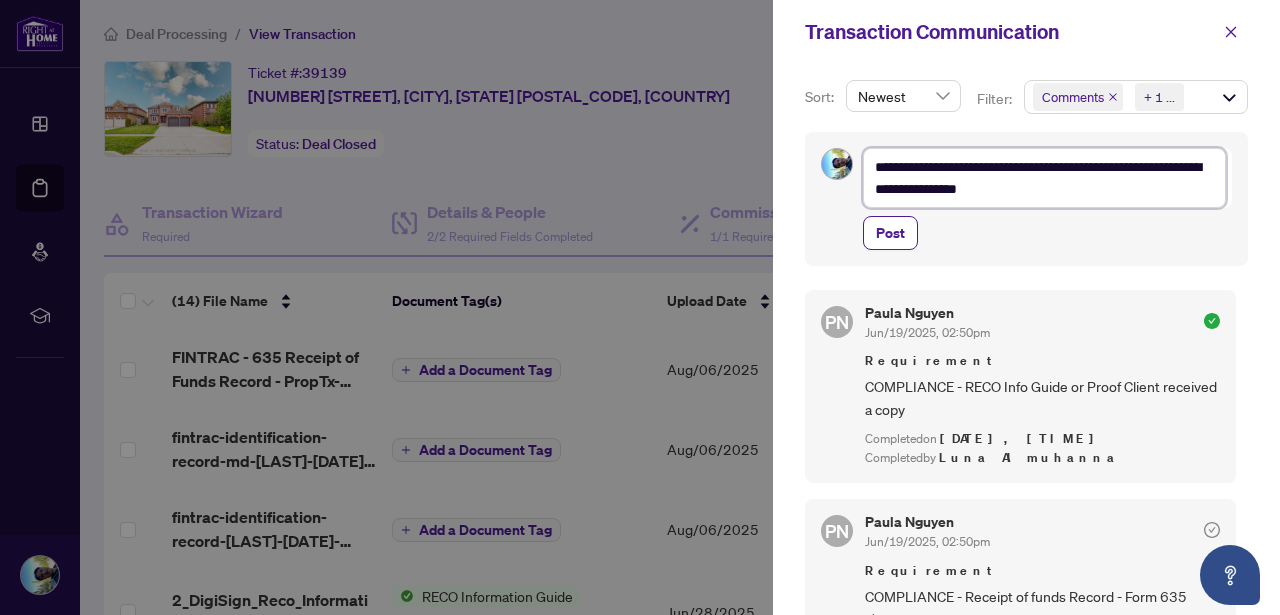 type on "**********" 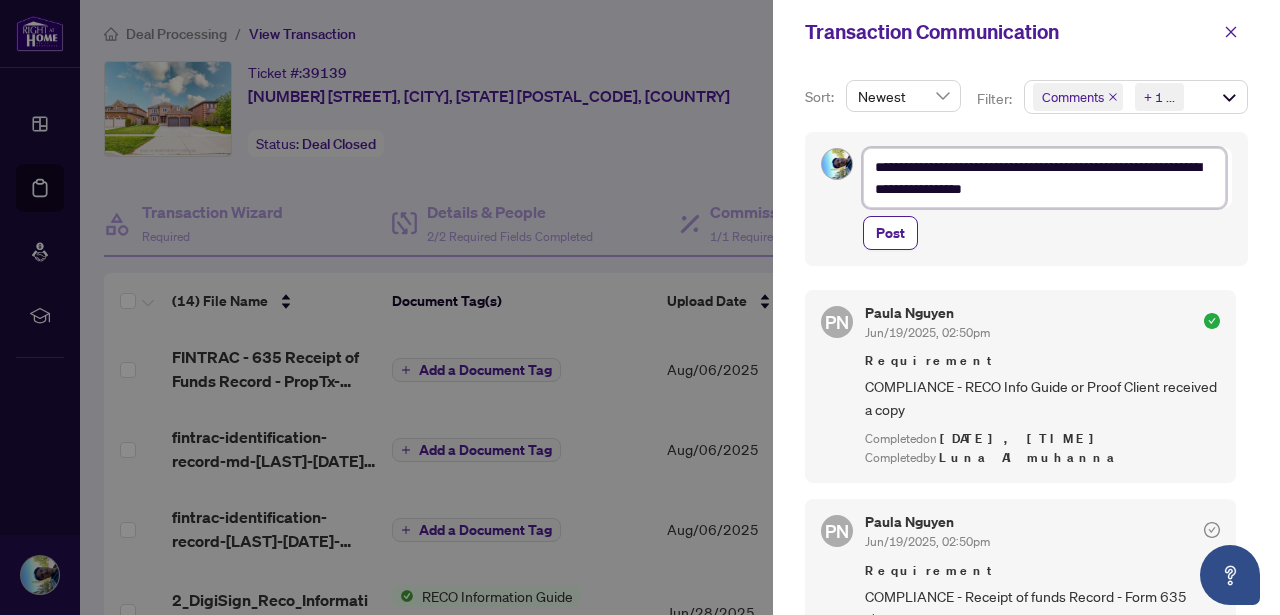 type on "**********" 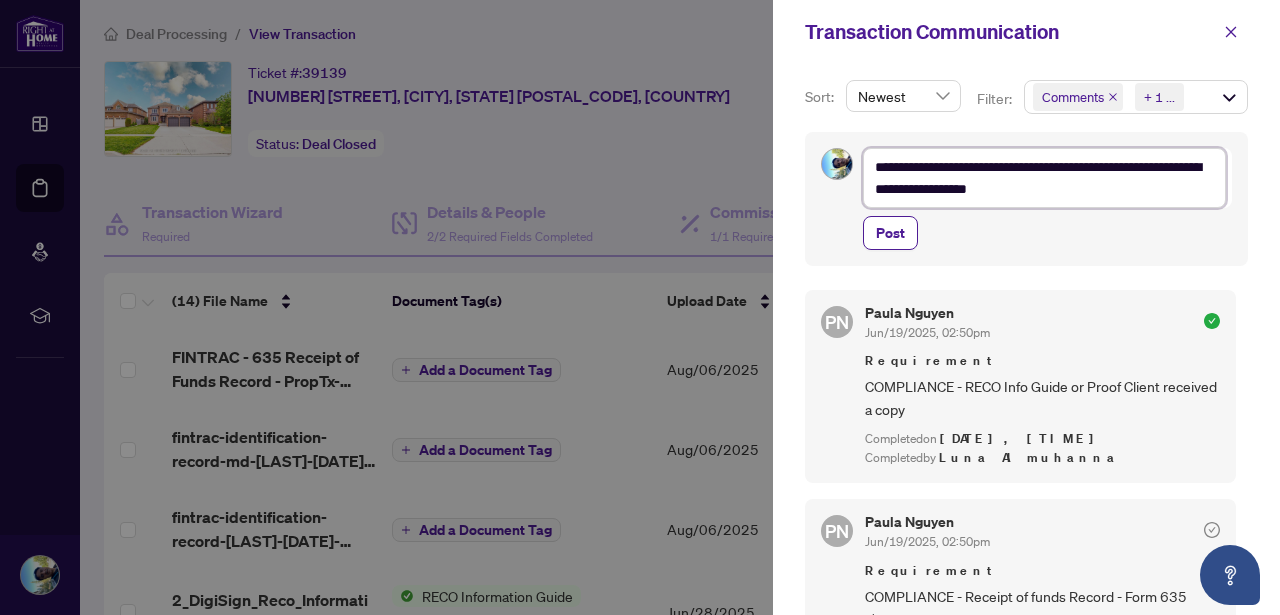 type on "**********" 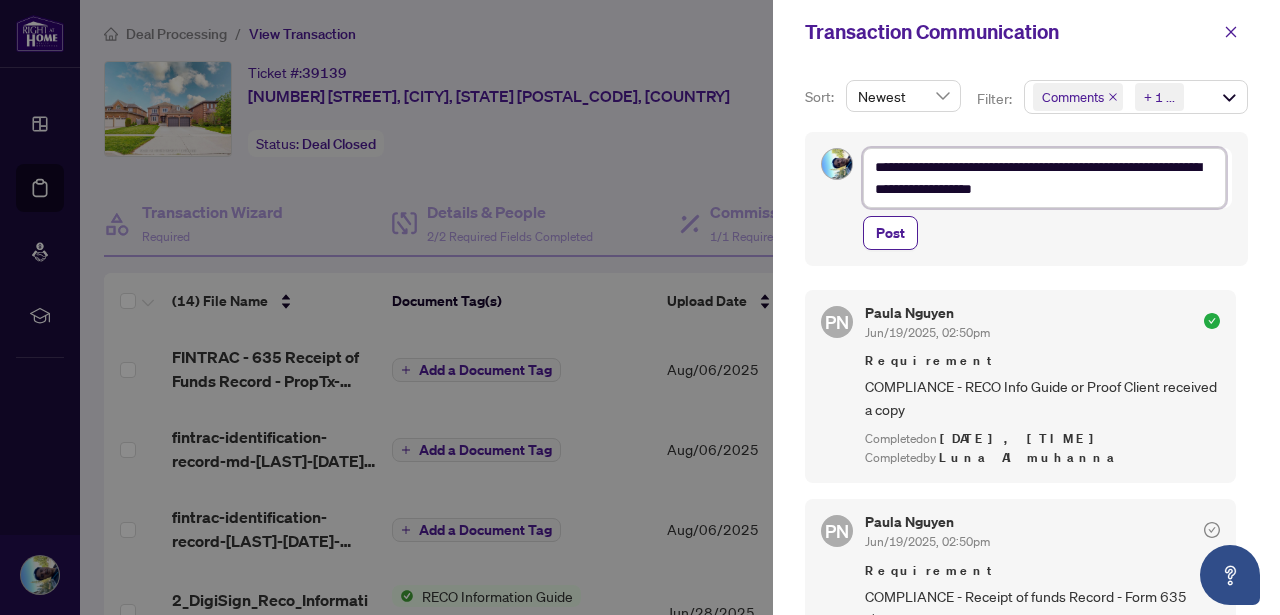 type on "**********" 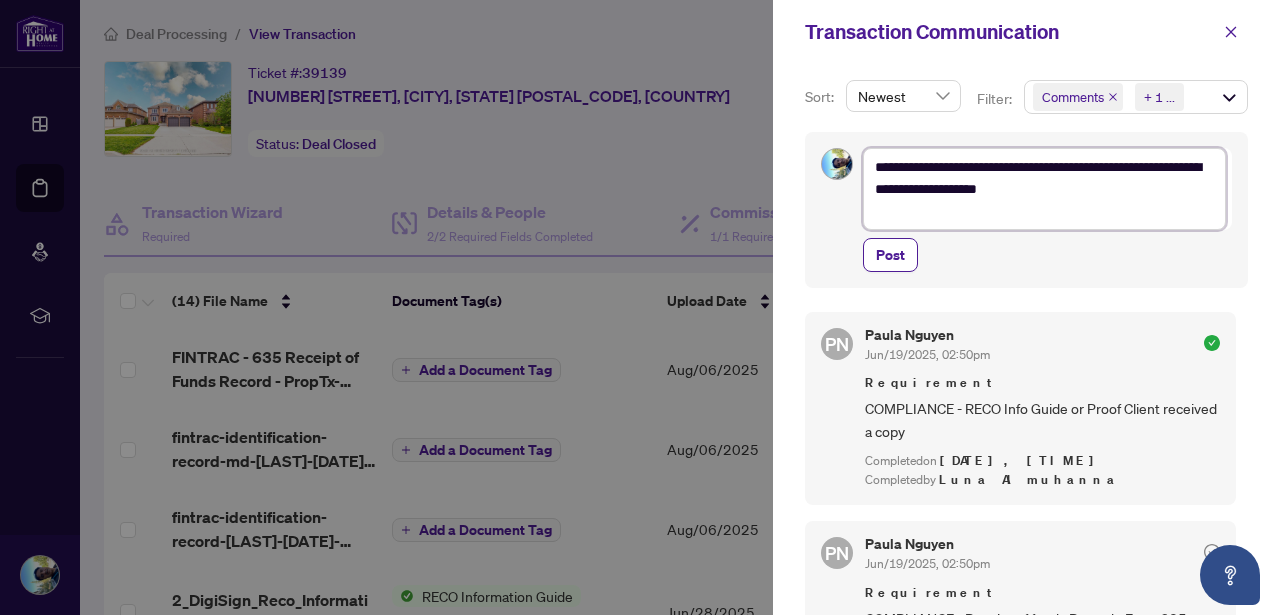 type on "**********" 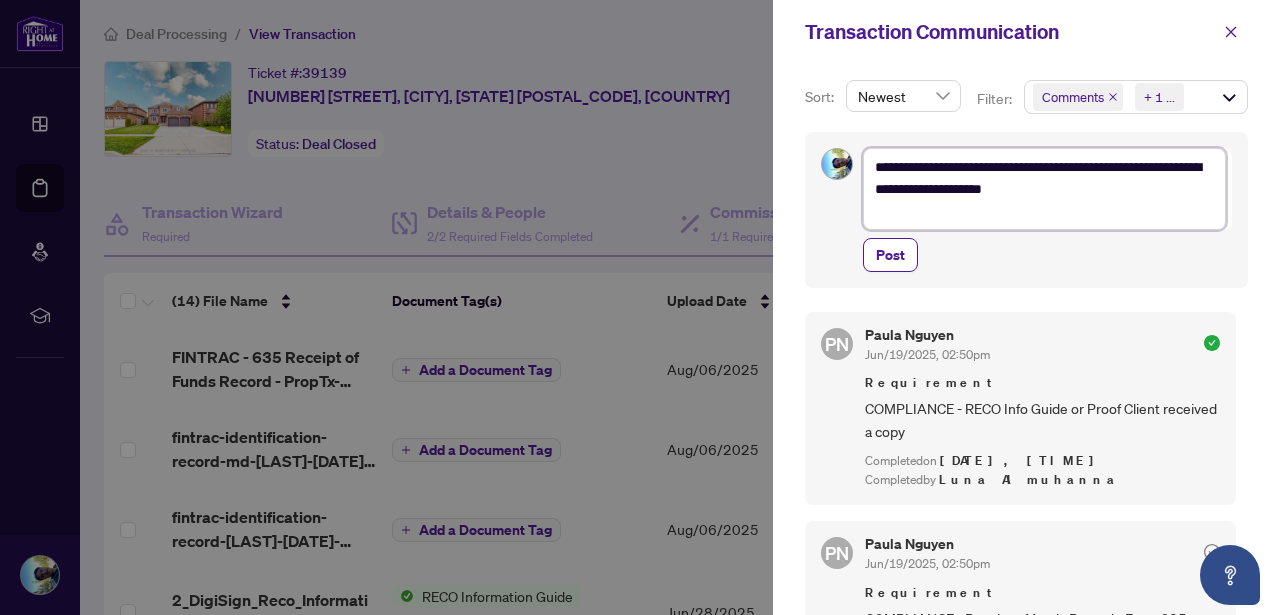 type on "**********" 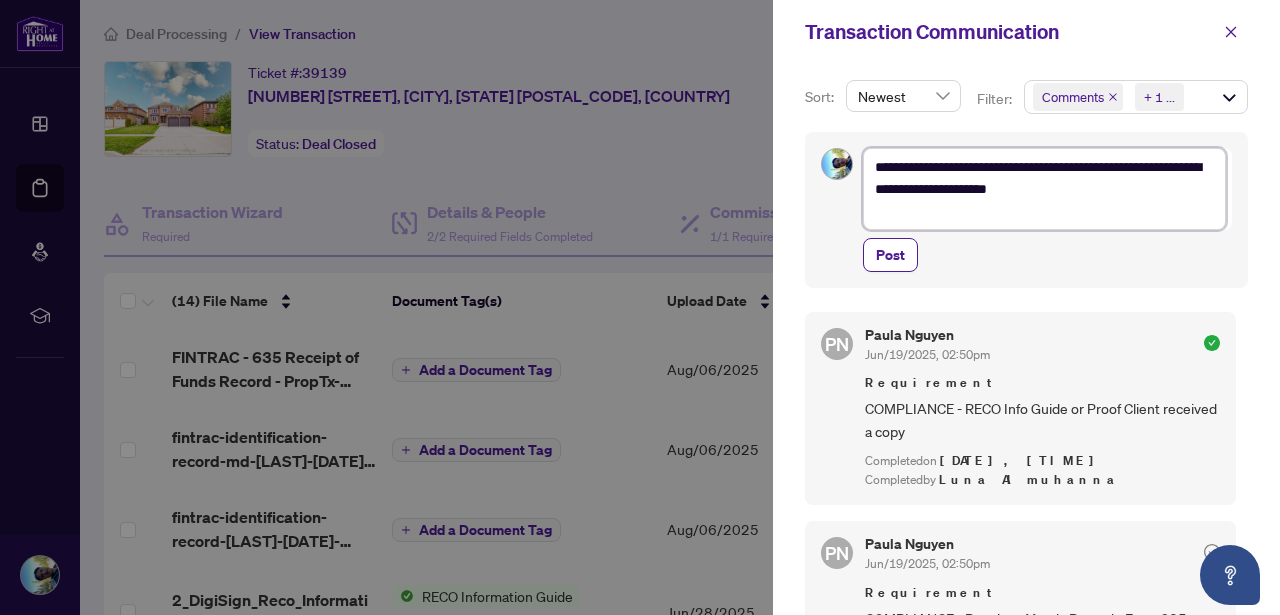 type on "**********" 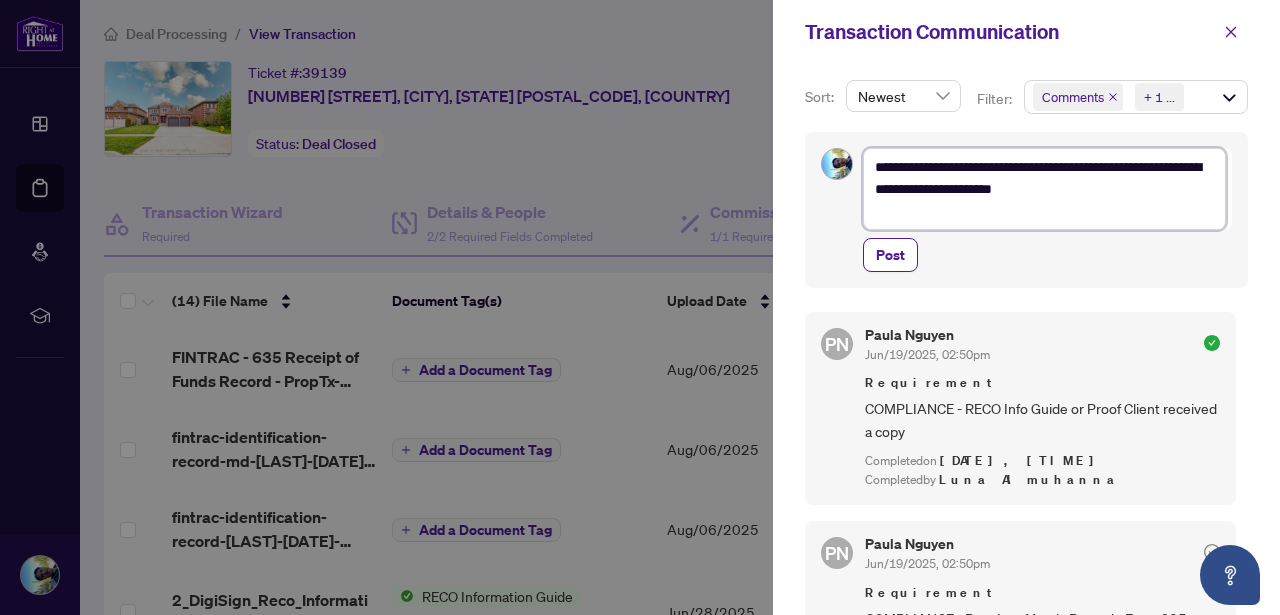 type on "**********" 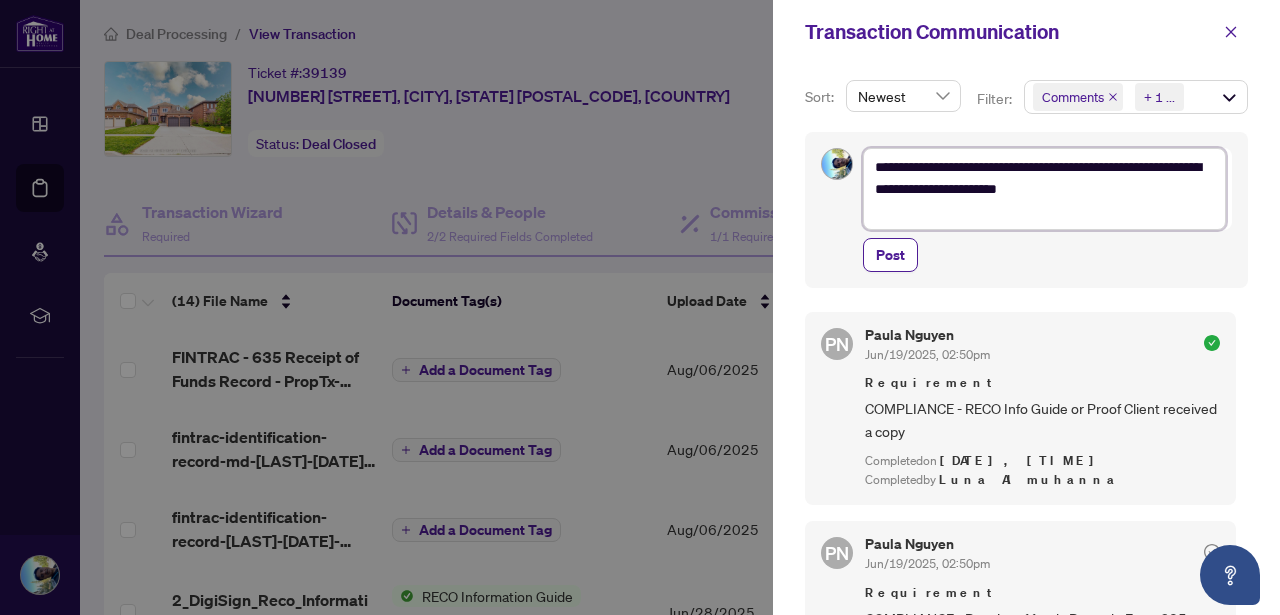 type on "**********" 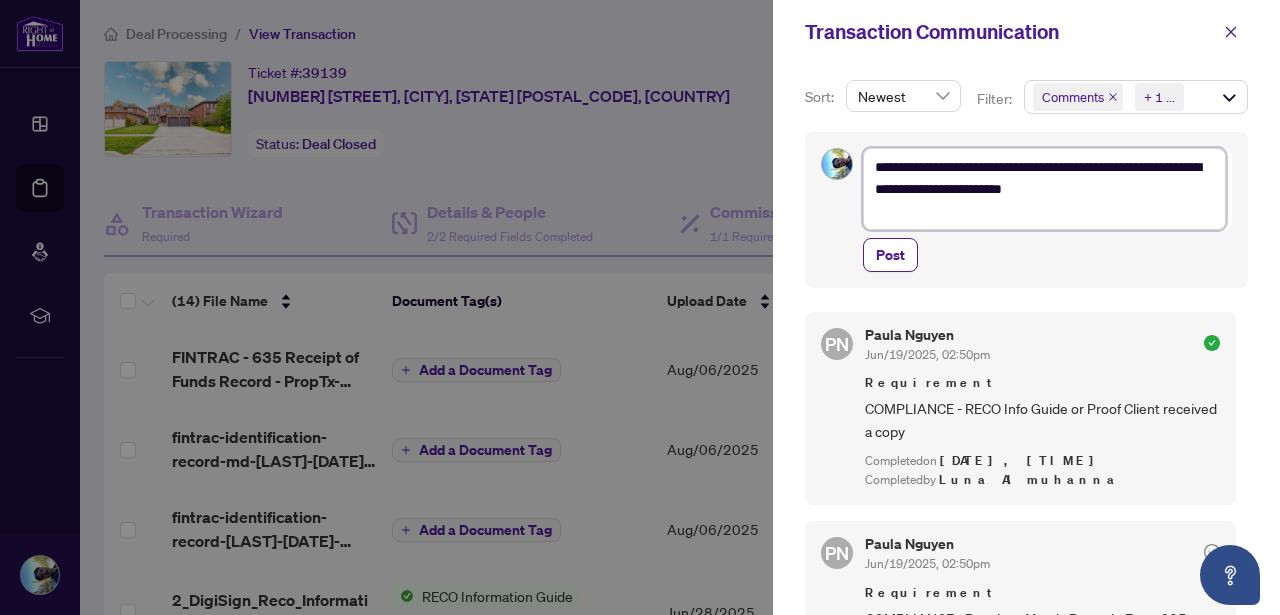 type on "**********" 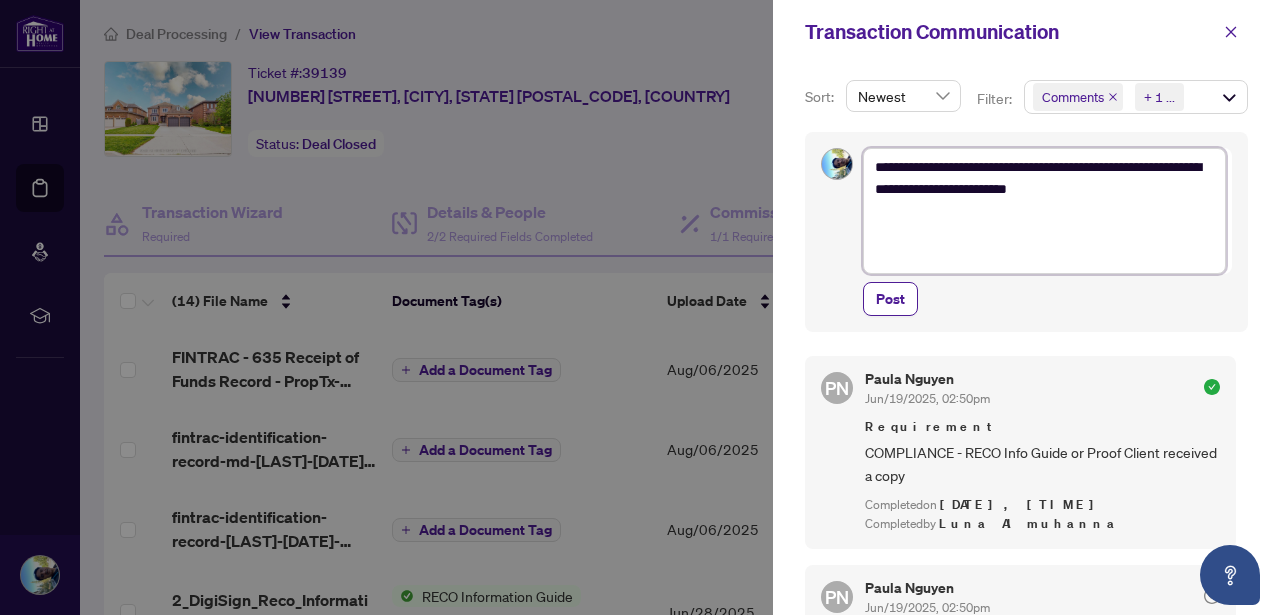 type on "**********" 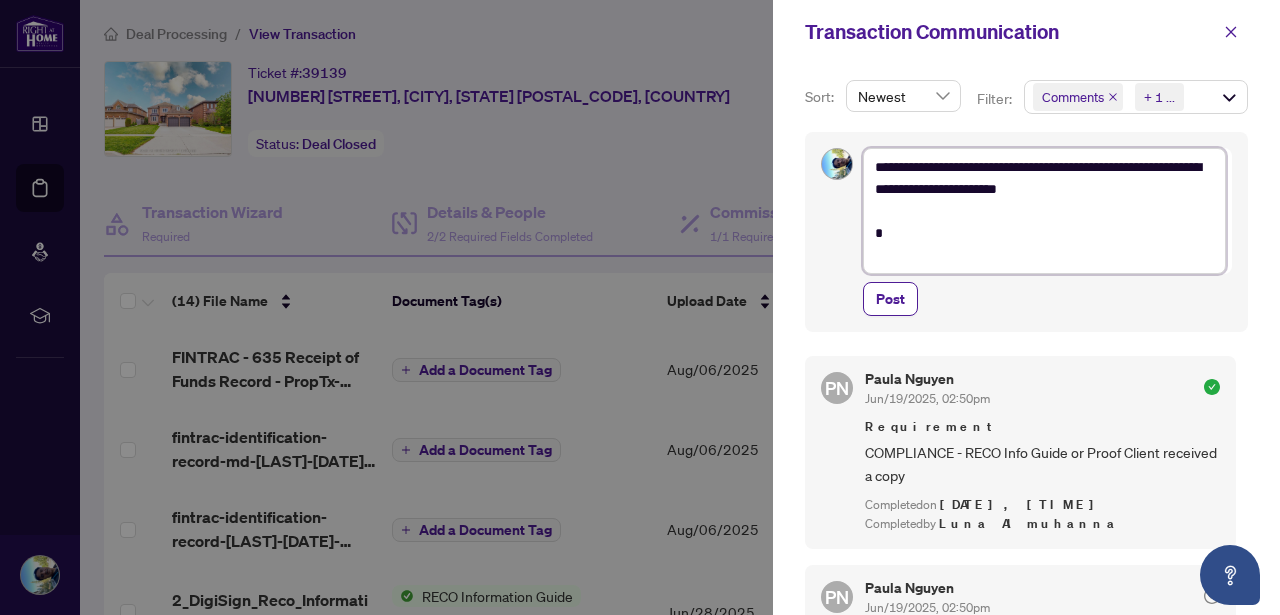 type on "**********" 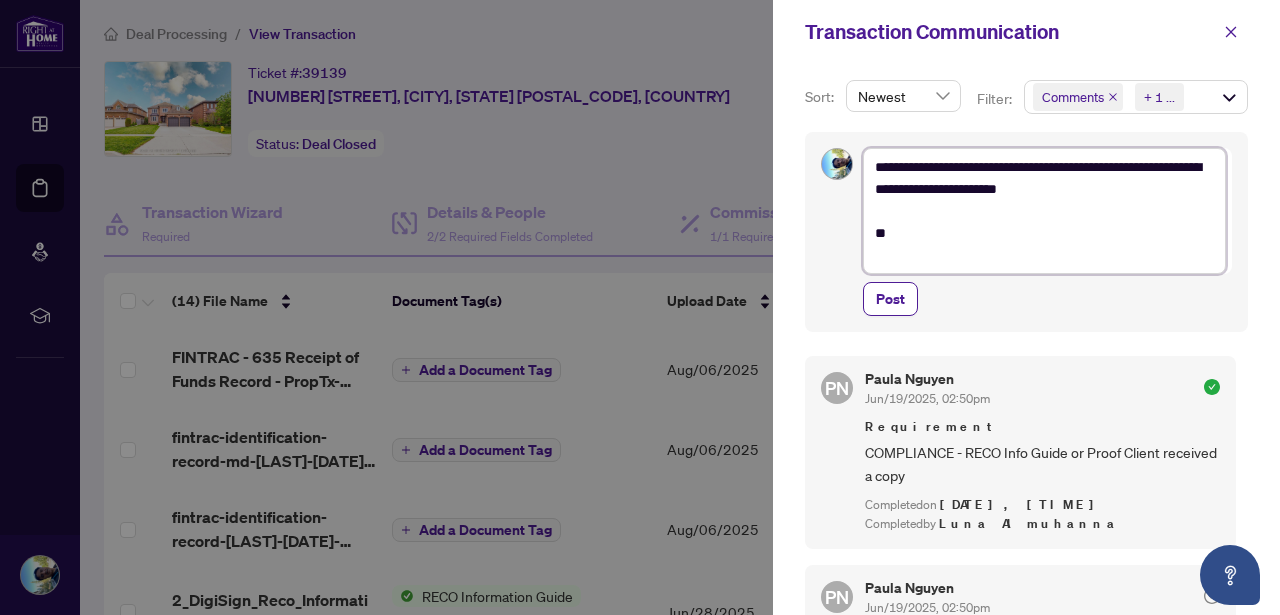 type on "**********" 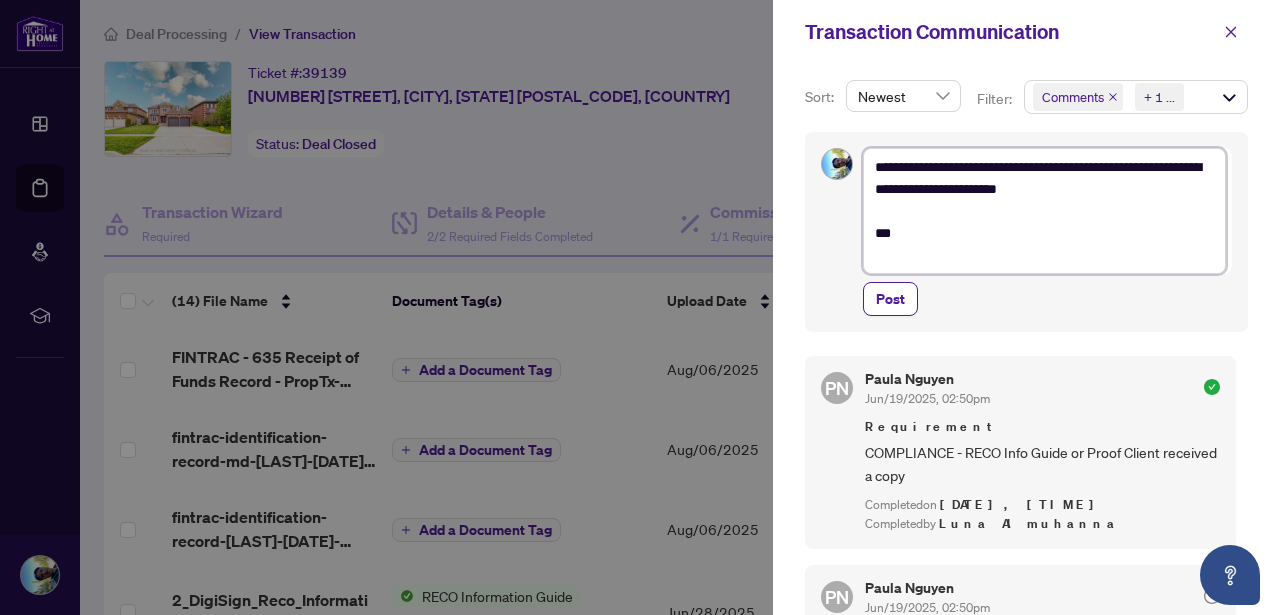 type on "**********" 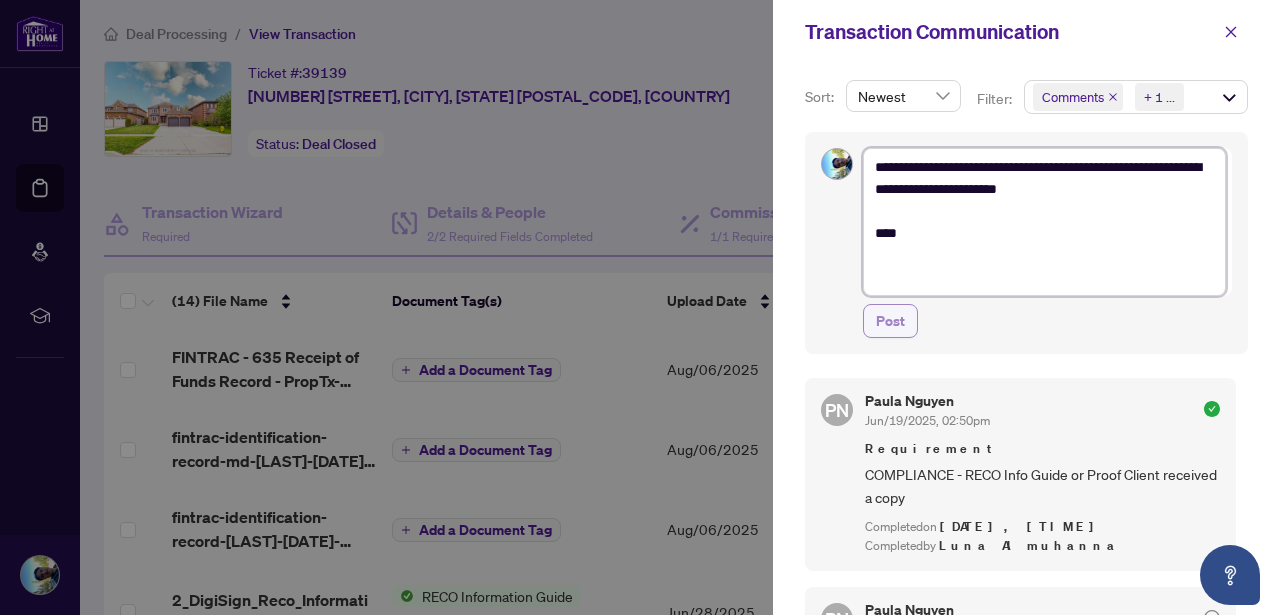type on "**********" 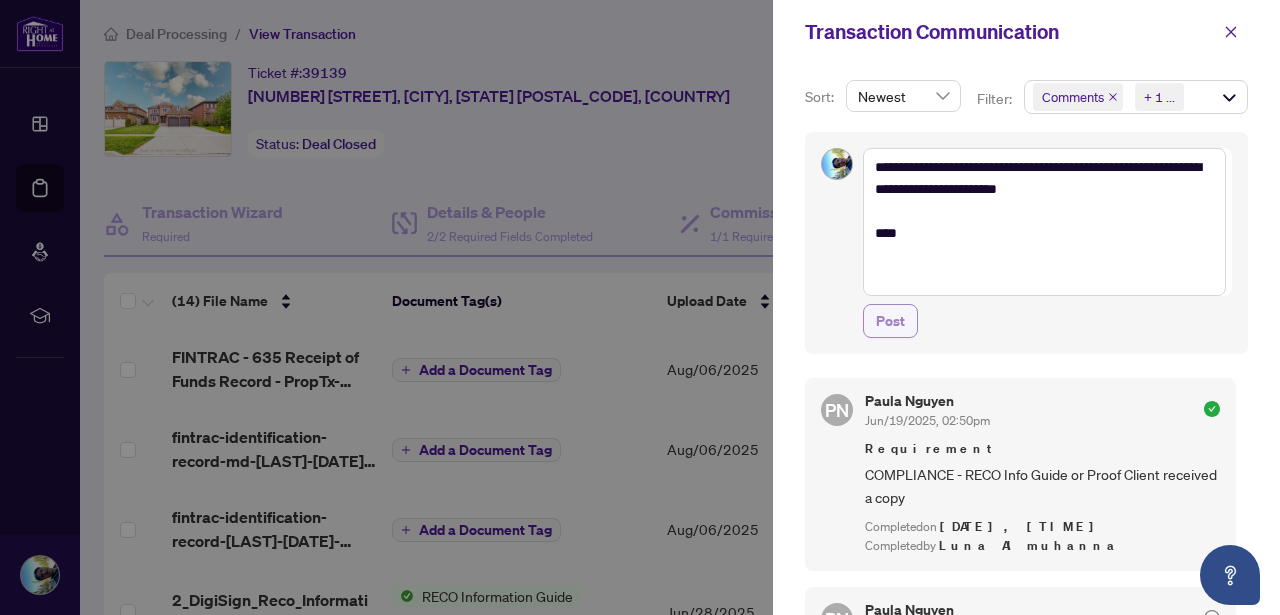 click on "Post" at bounding box center [890, 321] 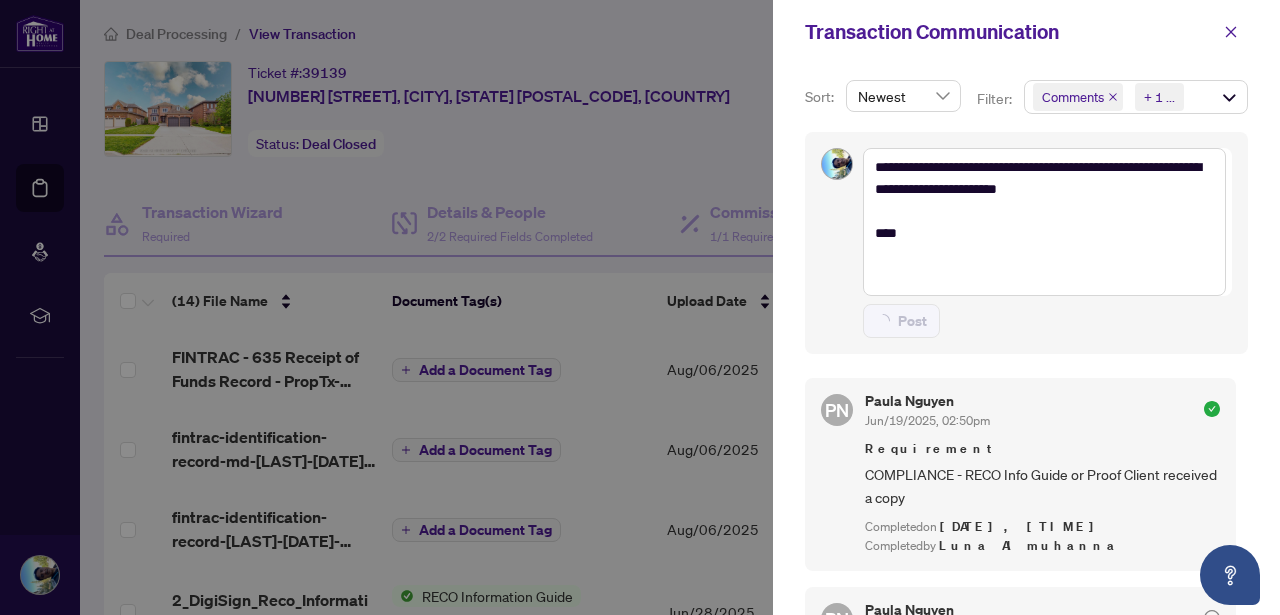 type 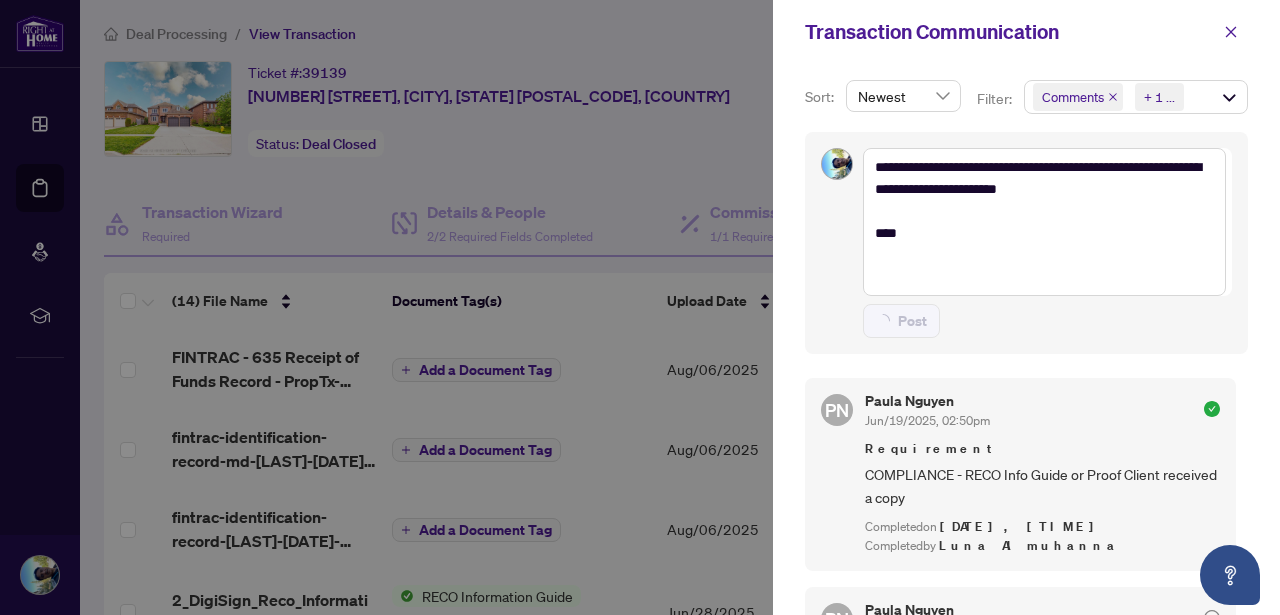 type on "**********" 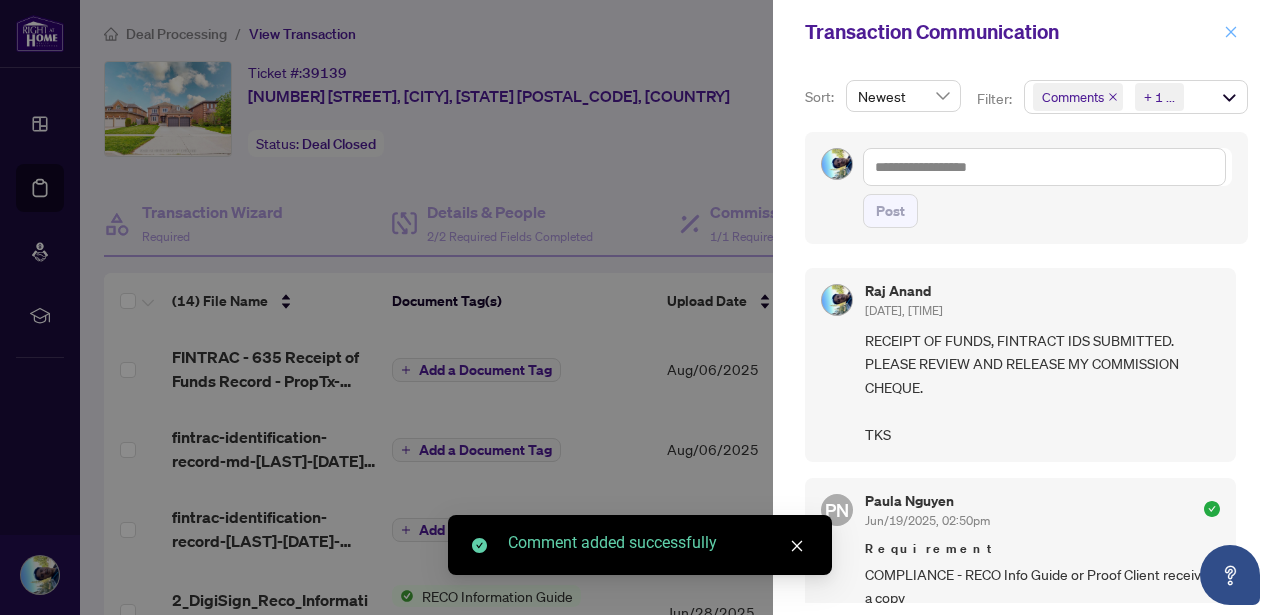 click 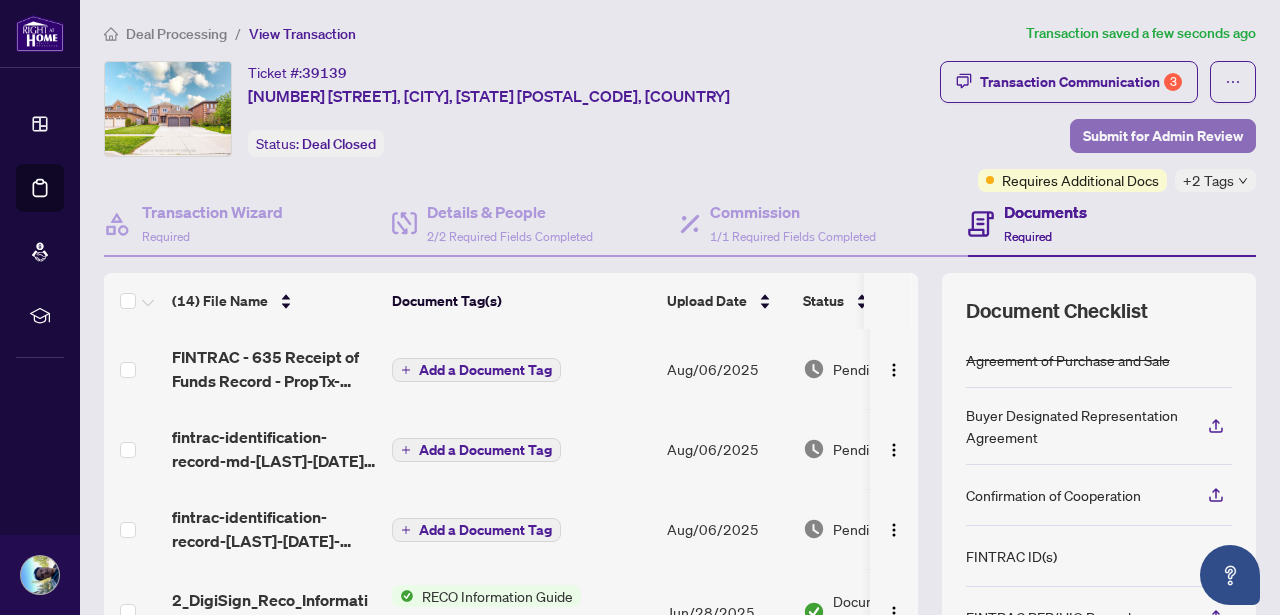 click on "Submit for Admin Review" at bounding box center (1163, 136) 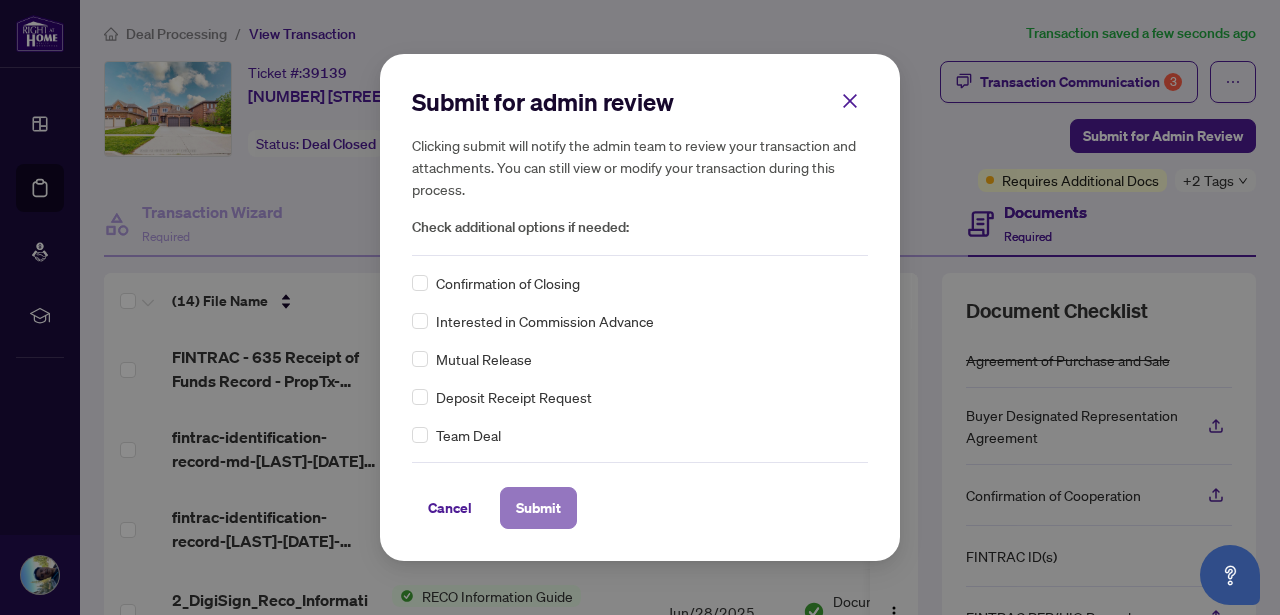 click on "Submit" at bounding box center (538, 508) 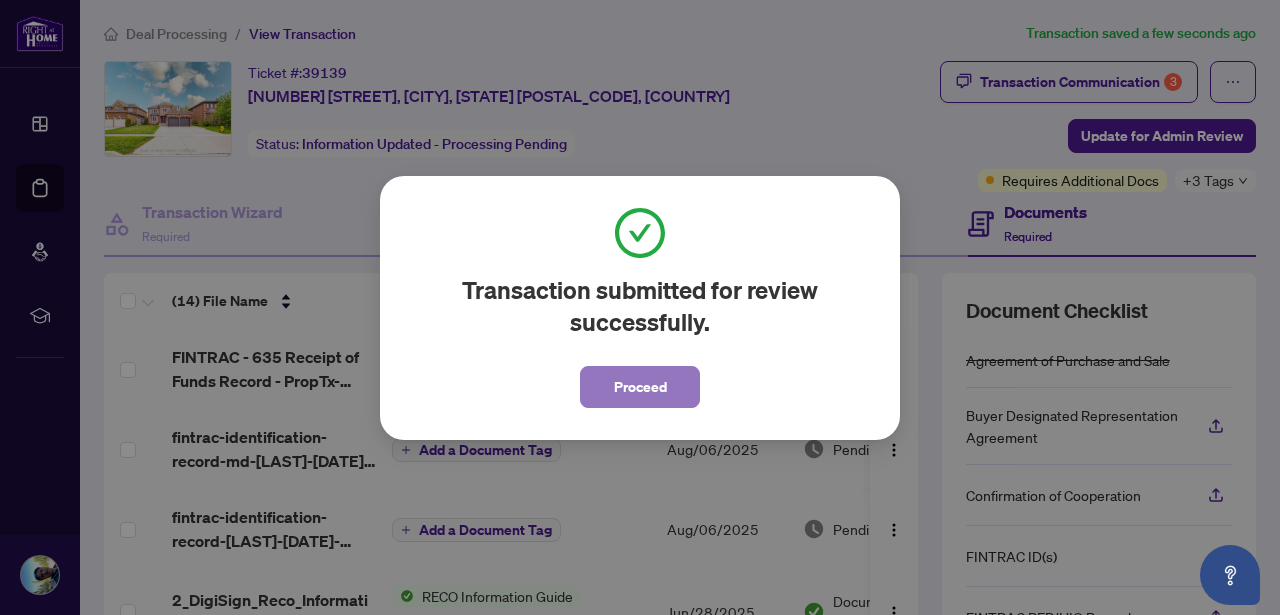click on "Proceed" at bounding box center (640, 387) 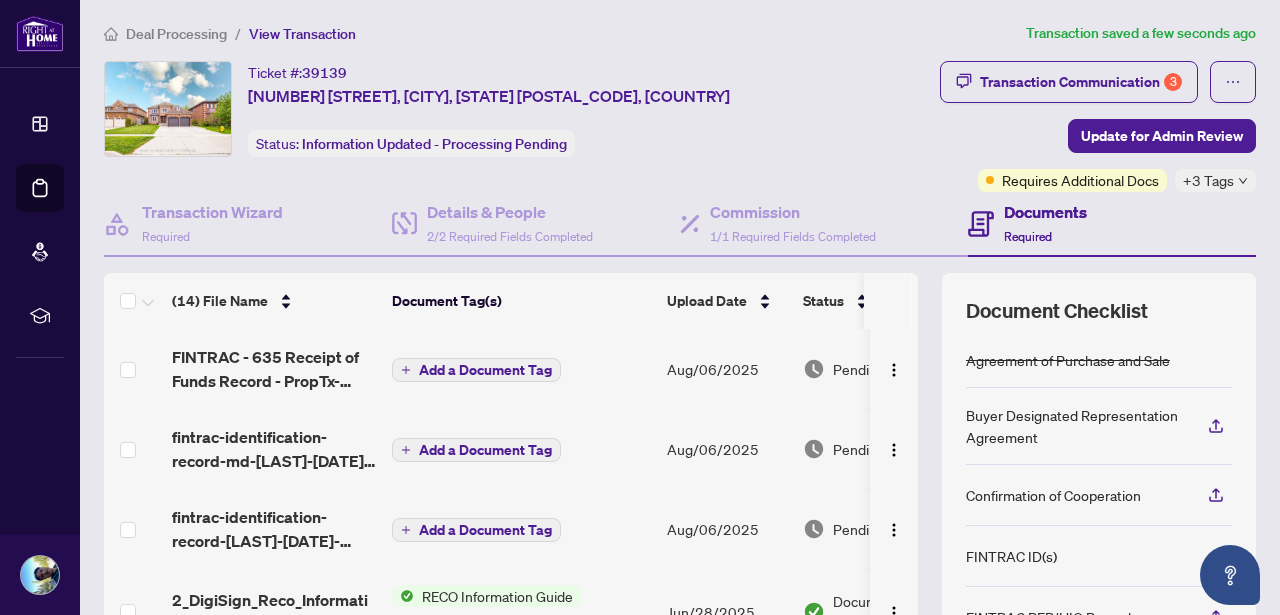 click on "Ticket #:  39139 [NUMBER] [STREET], [CITY], [STATE] [POSTAL_CODE] Status:   Information Updated - Processing Pending" at bounding box center [467, 109] 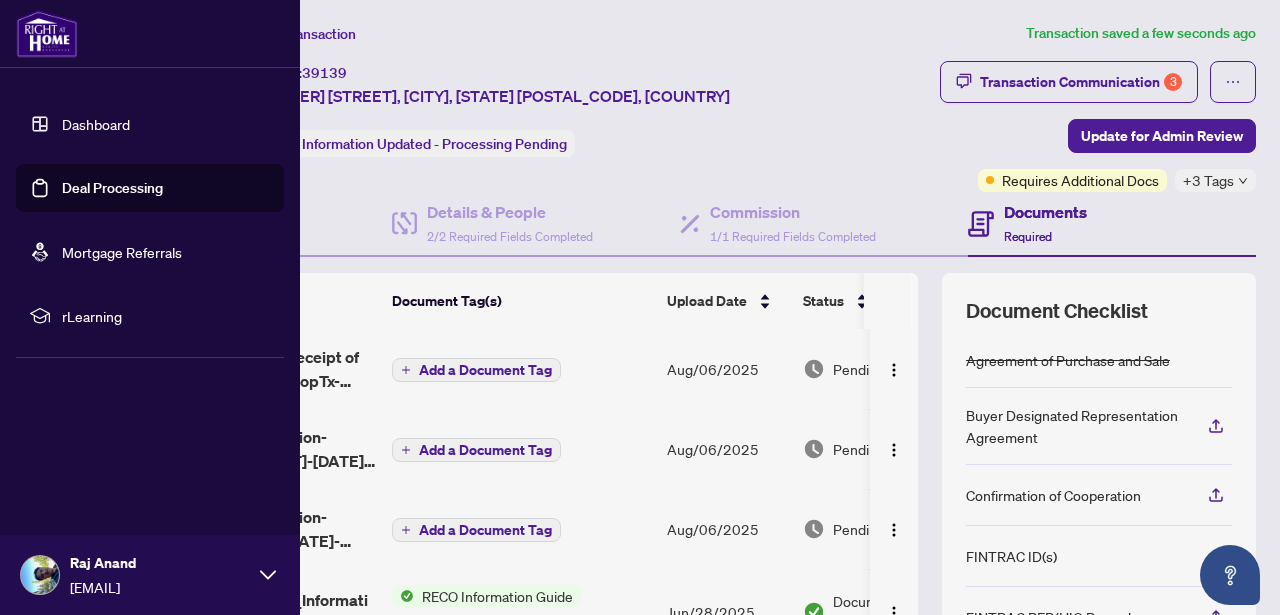click on "Deal Processing" at bounding box center [112, 188] 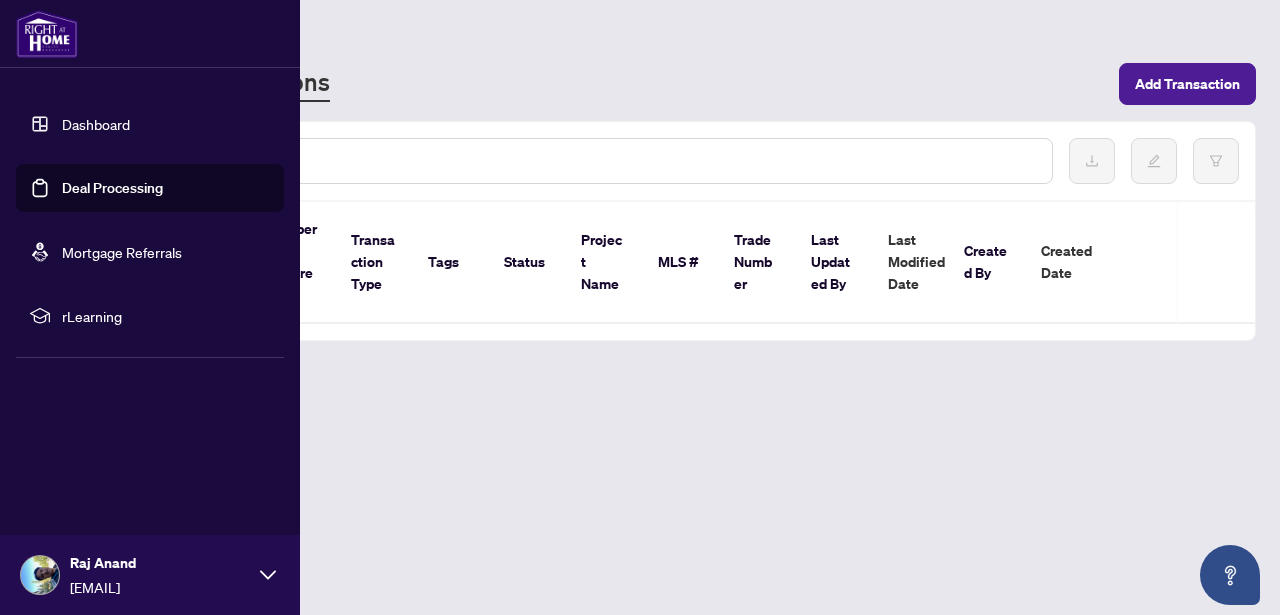 scroll, scrollTop: 0, scrollLeft: 0, axis: both 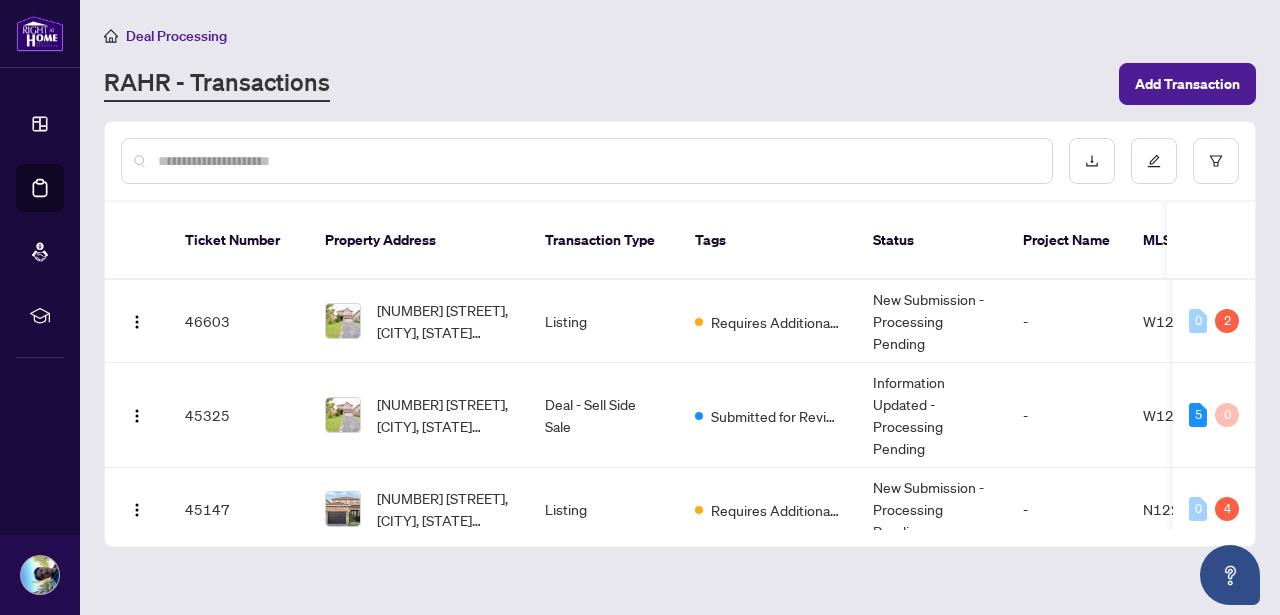 click on "Deal Processing RAHR - Transactions Add Transaction Ticket Number Property Address Transaction Type Tags Status Project Name MLS # Trade Number Last Updated By Last Modified Date Created By Created Date                             46603 [NUMBER] [STREET], [CITY], [STATE] [POSTAL_CODE], [COUNTRY] Listing Requires Additional Docs New Submission - Processing Pending - W12278979 - [FIRST] [LAST] [DATE] [FIRST] [LAST] [DATE] 0 2 45325 [NUMBER] [STREET], [CITY], [STATE] [POSTAL_CODE], [COUNTRY] Deal - Sell Side Sale Submitted for Review Information Updated - Processing Pending - W12278979 - [FIRST] [LAST] [DATE] [FIRST] [LAST] [DATE] 5 0 45147 [NUMBER] [STREET], [CITY], [STATE] [POSTAL_CODE], [COUNTRY] Listing Requires Additional Docs New Submission - Processing Pending - N12297825 - [FIRST] [LAST] [DATE] [FIRST] [LAST] [DATE] 0 4 42238 [NUMBER] [STREET], [CITY], [STATE] [POSTAL_CODE], [COUNTRY] Deal - Buy Side Sale 2 Tags Information Updated - Processing Pending - W12096227 2510932 [FIRST] [LAST] [DATE] [FIRST] [LAST] [DATE] 4 4 39808" at bounding box center [680, 307] 